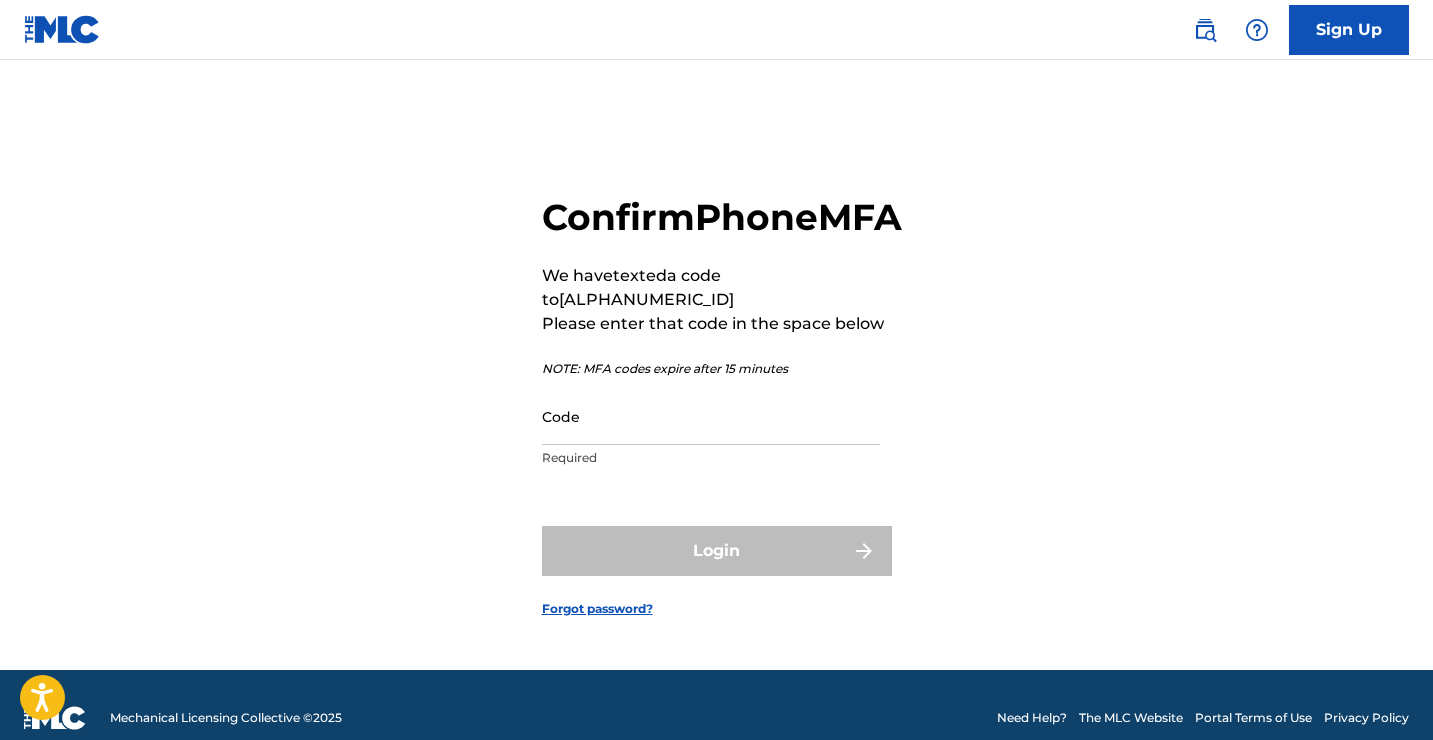scroll, scrollTop: 0, scrollLeft: 0, axis: both 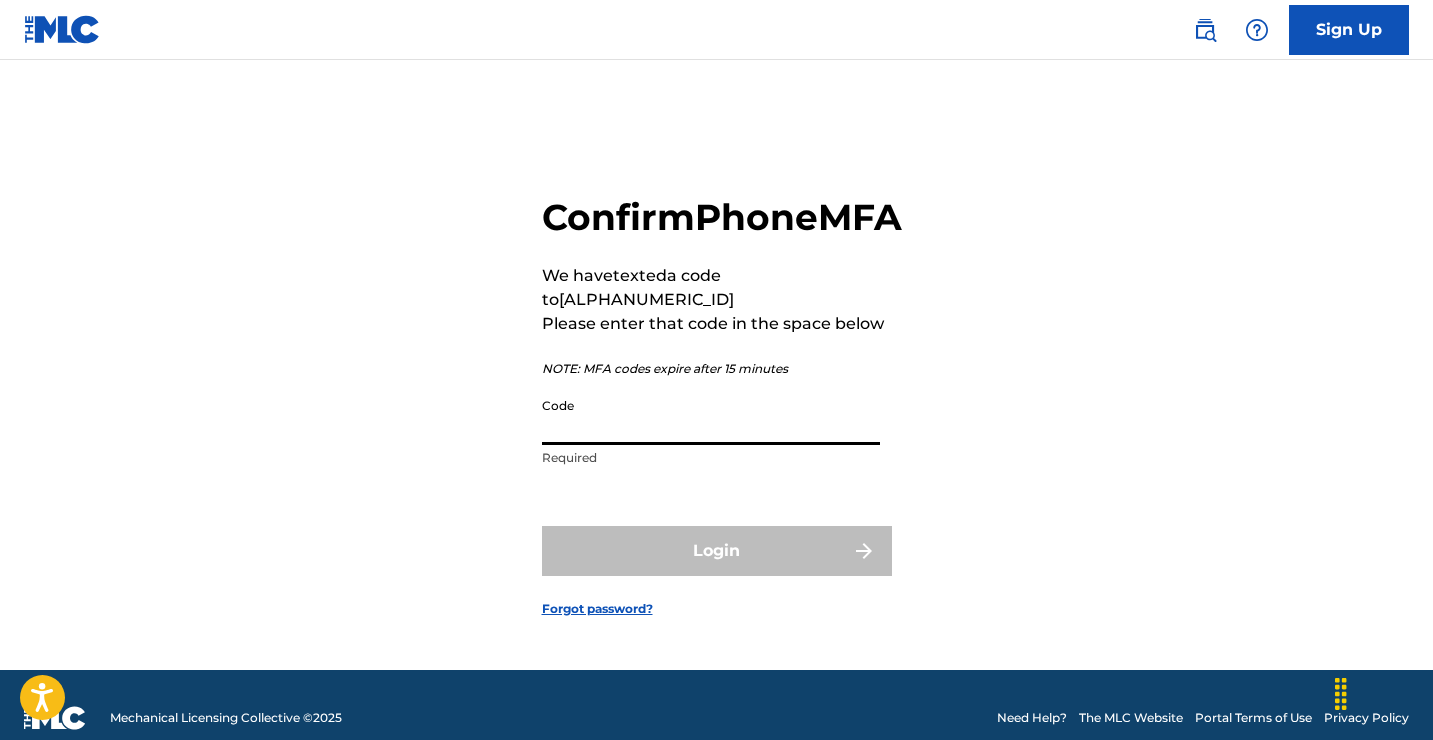 click on "Code" at bounding box center (711, 416) 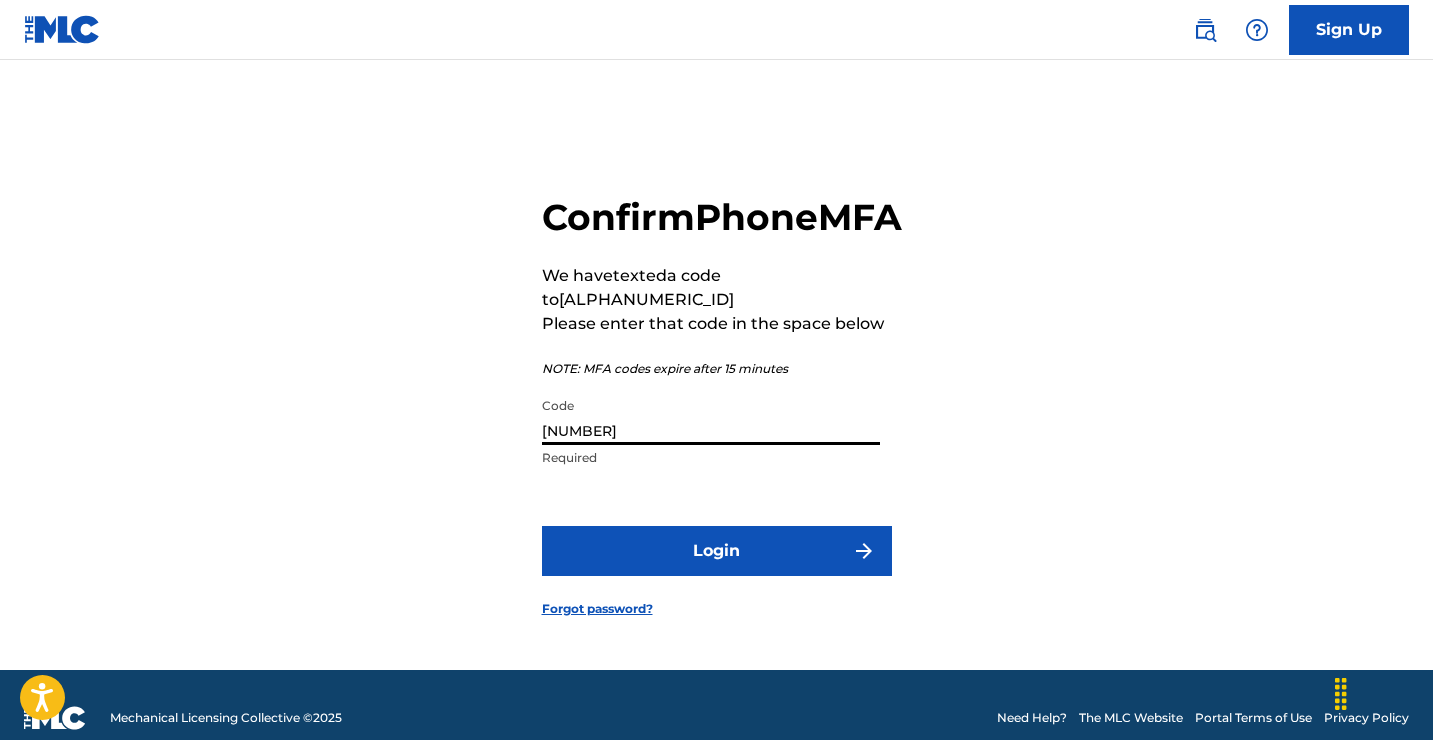 type on "[NUMBER]" 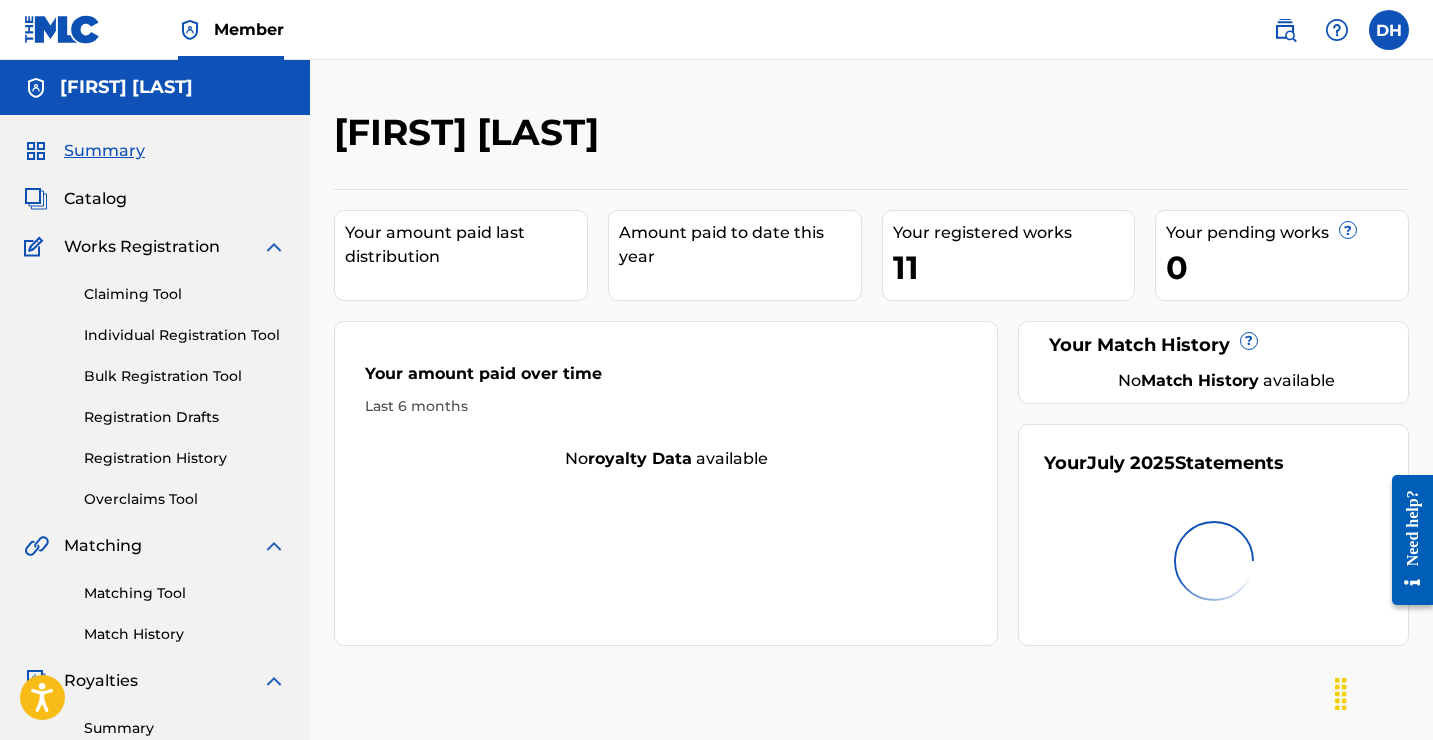 scroll, scrollTop: 0, scrollLeft: 0, axis: both 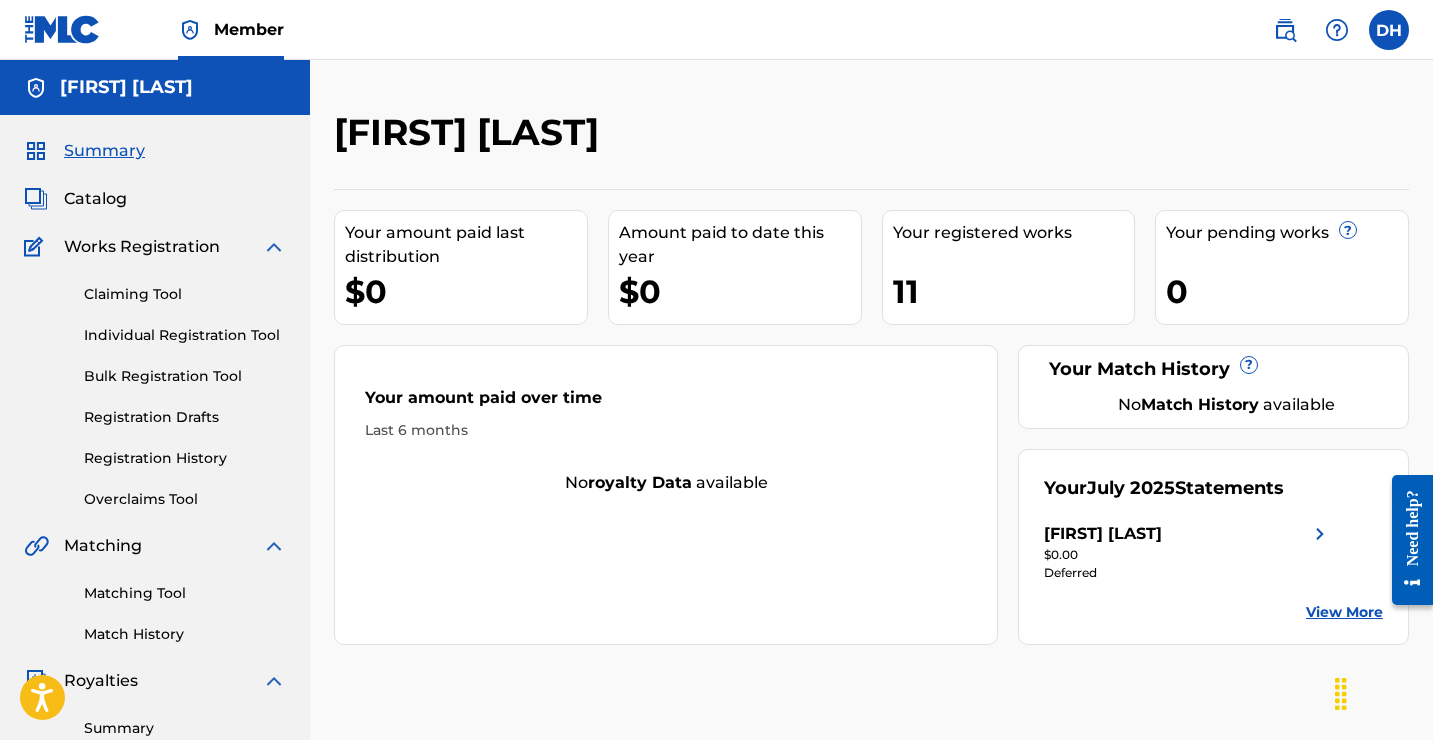 click on "Catalog" at bounding box center [95, 199] 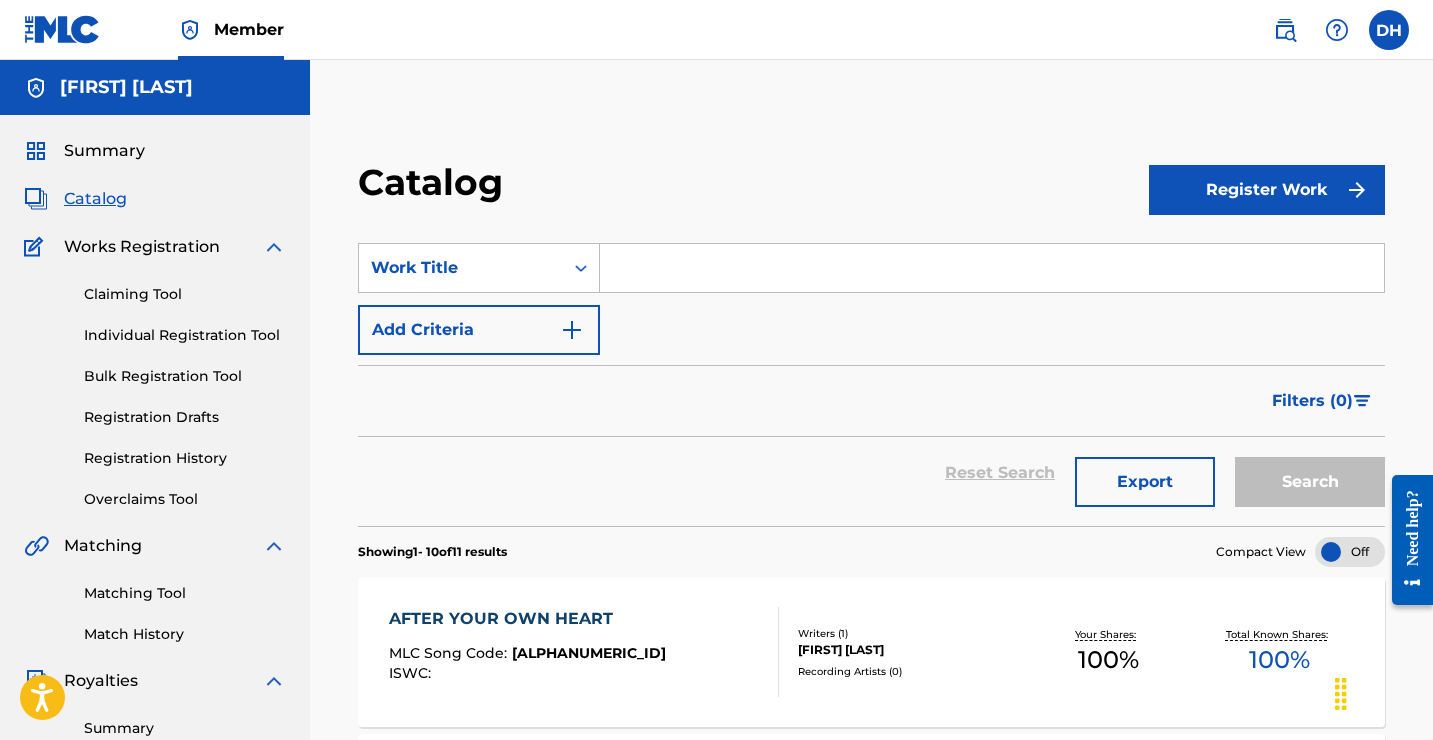 click at bounding box center [992, 268] 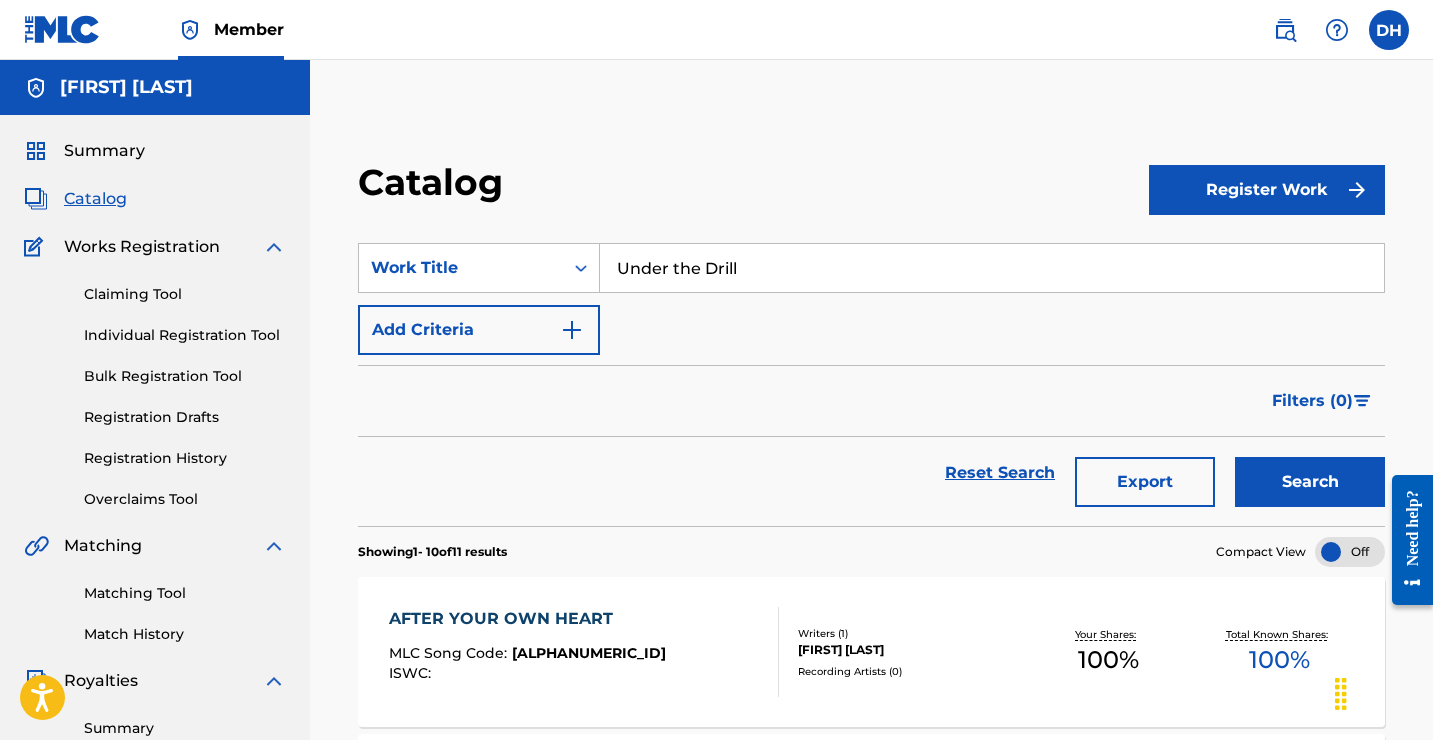 type on "Under the Drill" 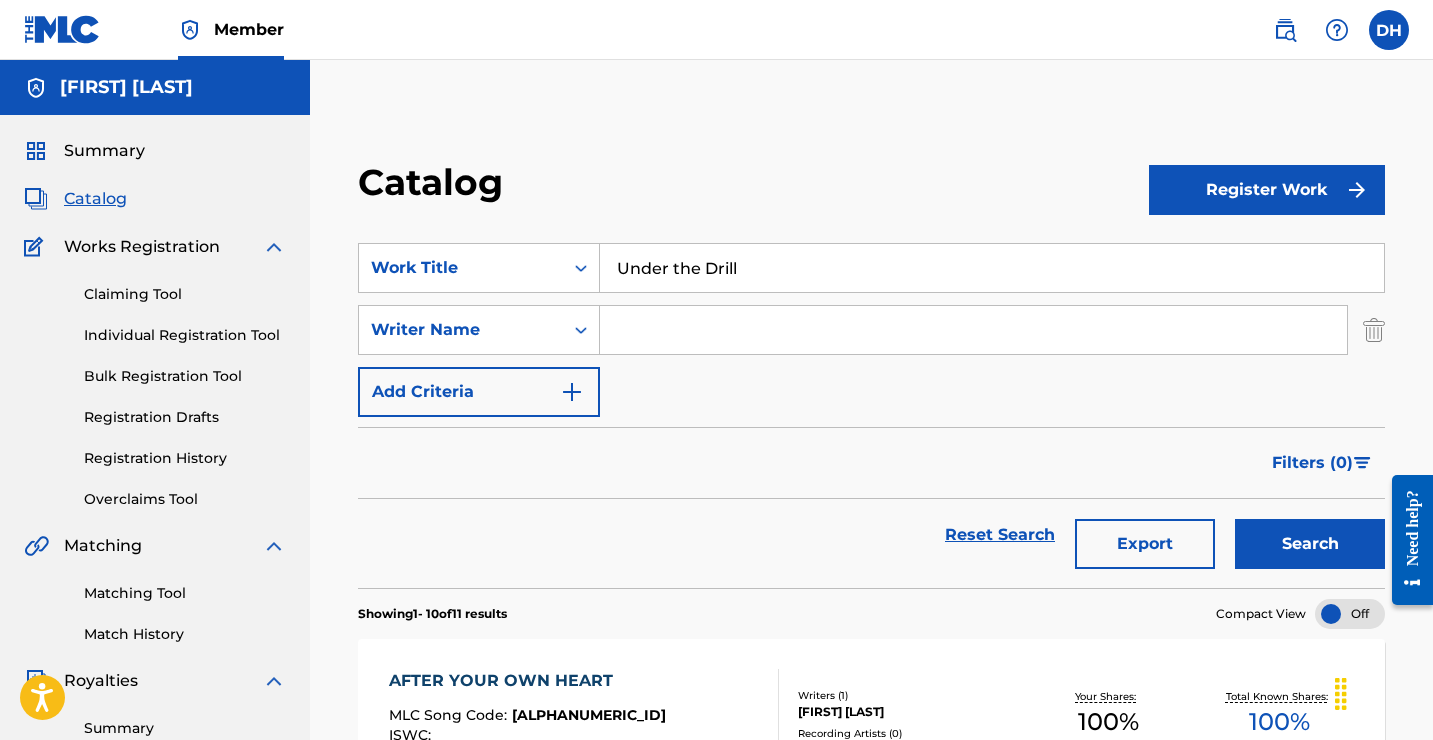click at bounding box center [973, 330] 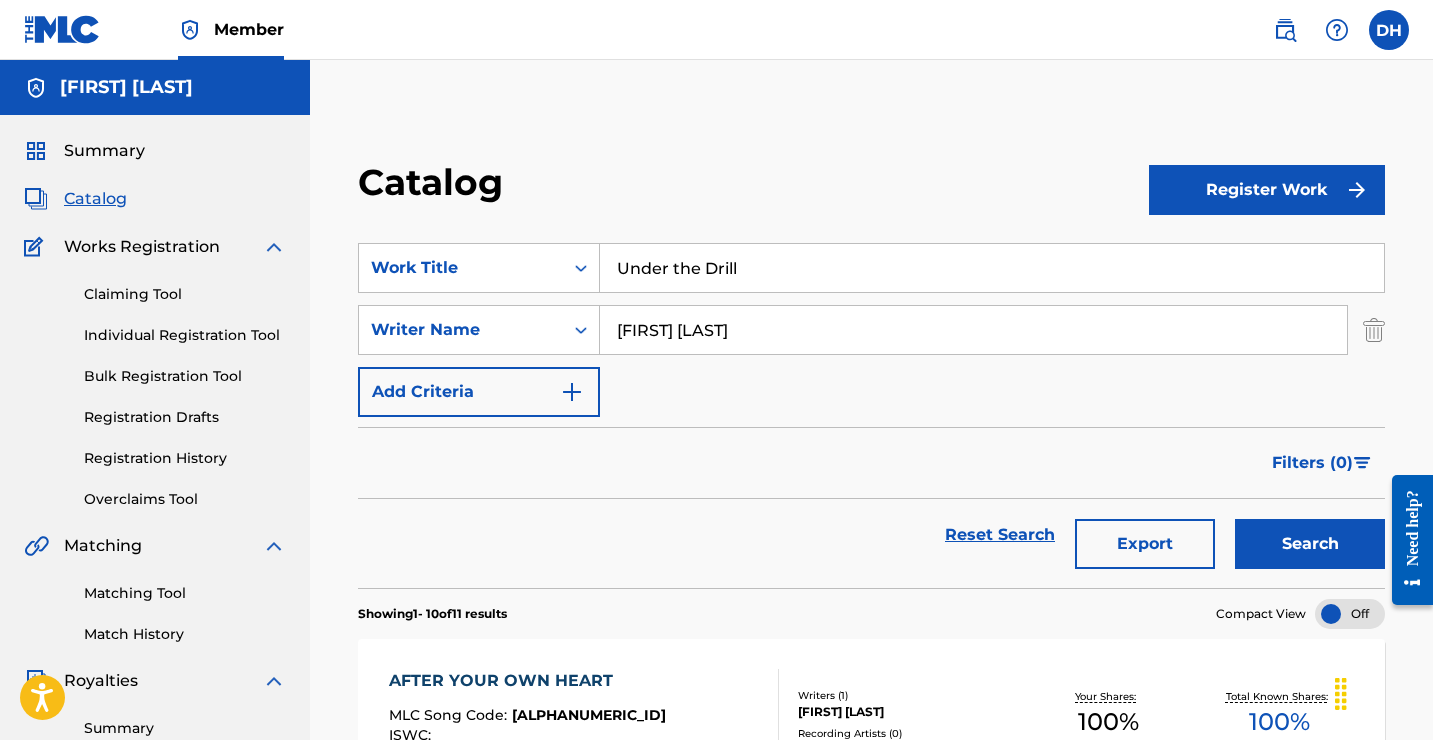 type on "[FIRST] [LAST]" 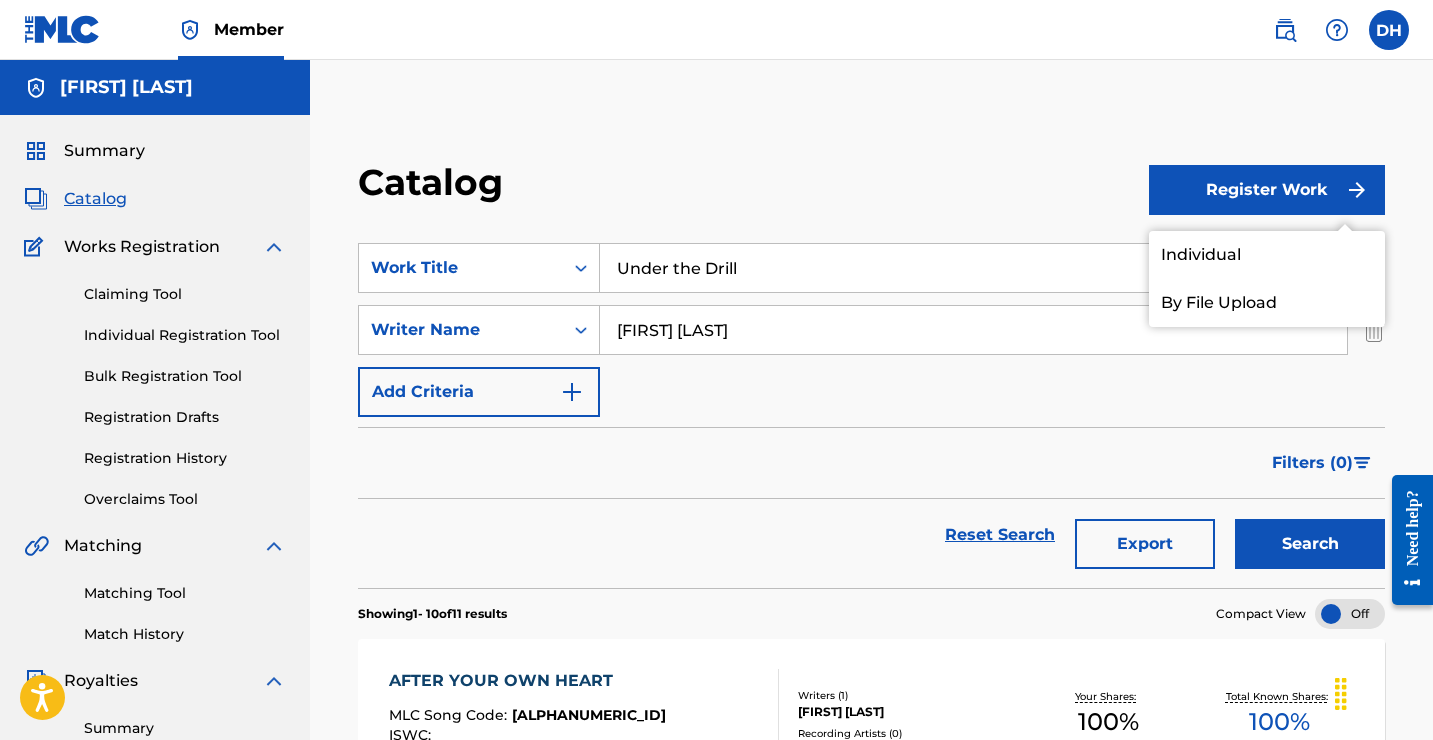 click on "Individual" at bounding box center [1267, 255] 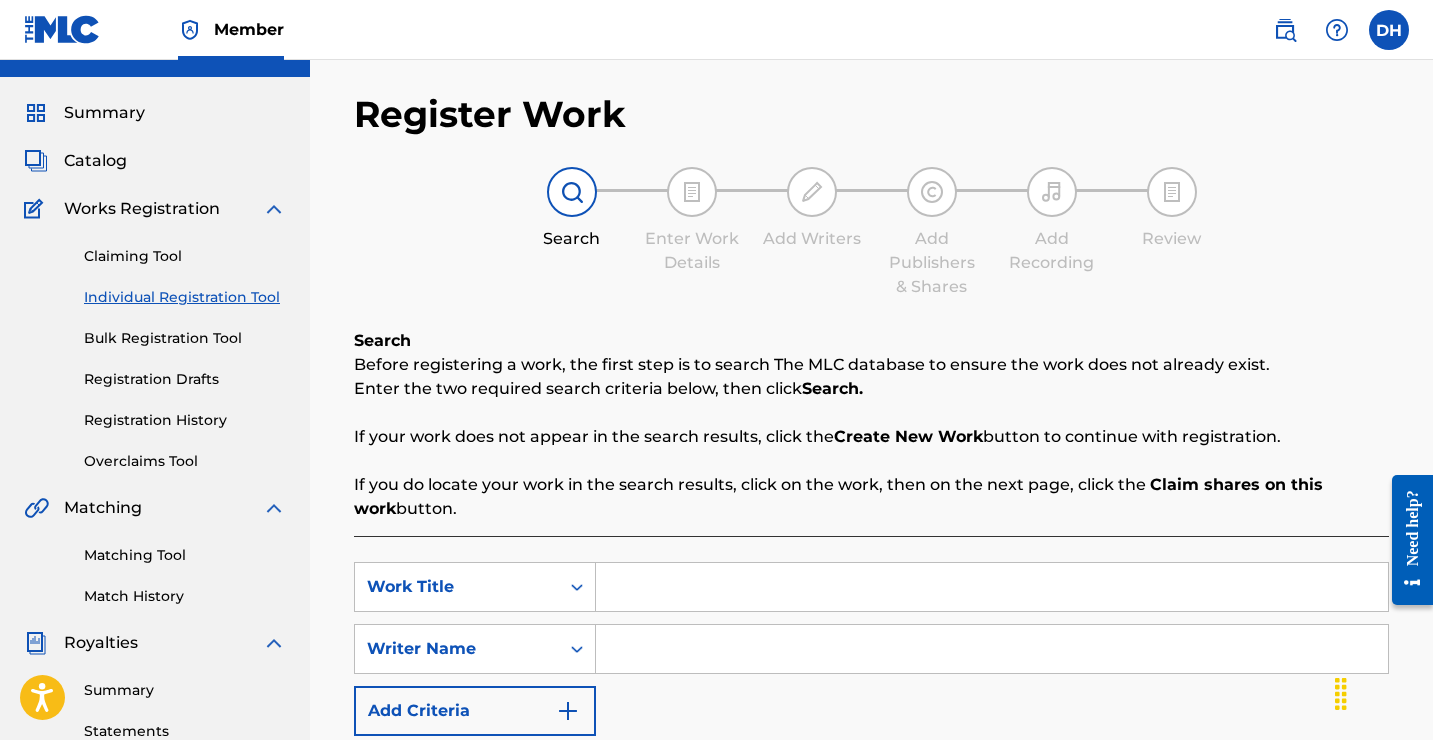 scroll, scrollTop: 63, scrollLeft: 0, axis: vertical 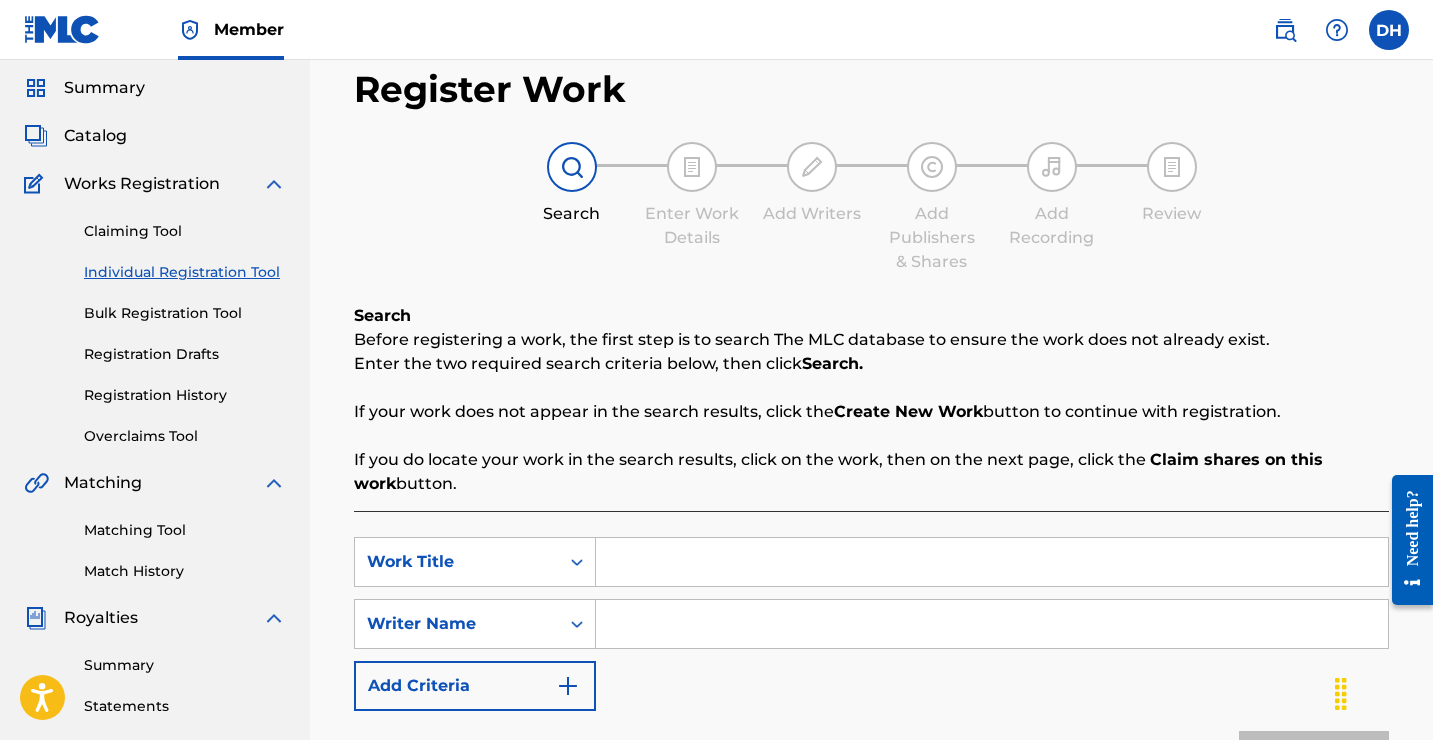 click at bounding box center [992, 562] 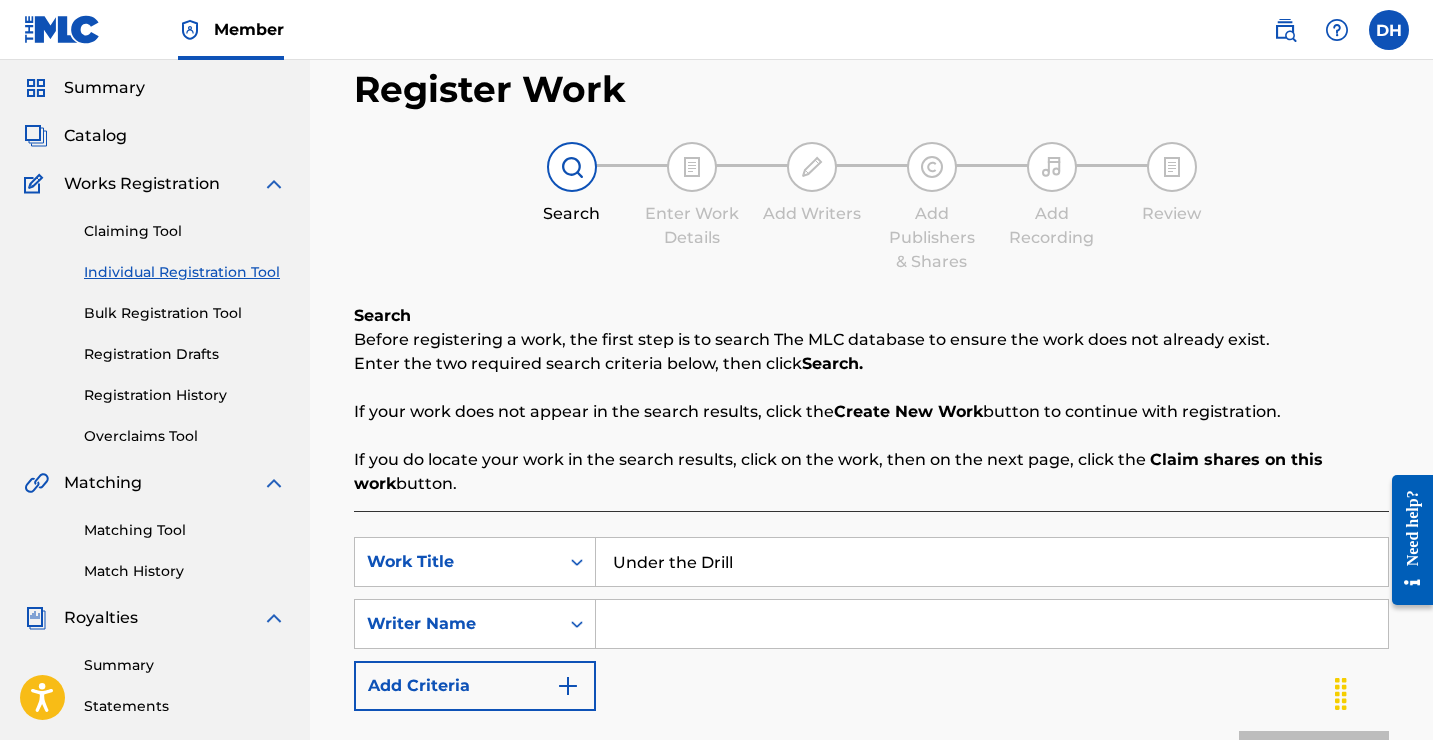 type on "Under the Drill" 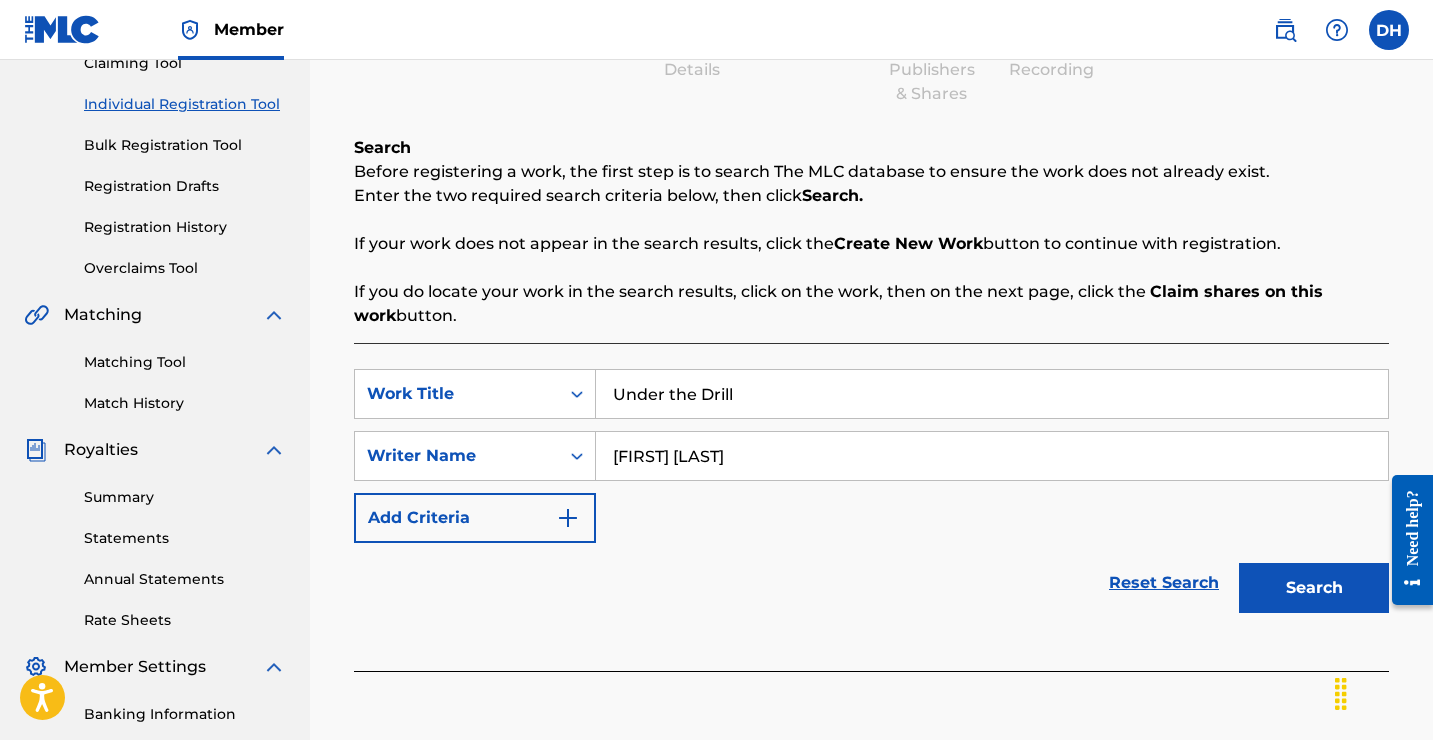 scroll, scrollTop: 294, scrollLeft: 0, axis: vertical 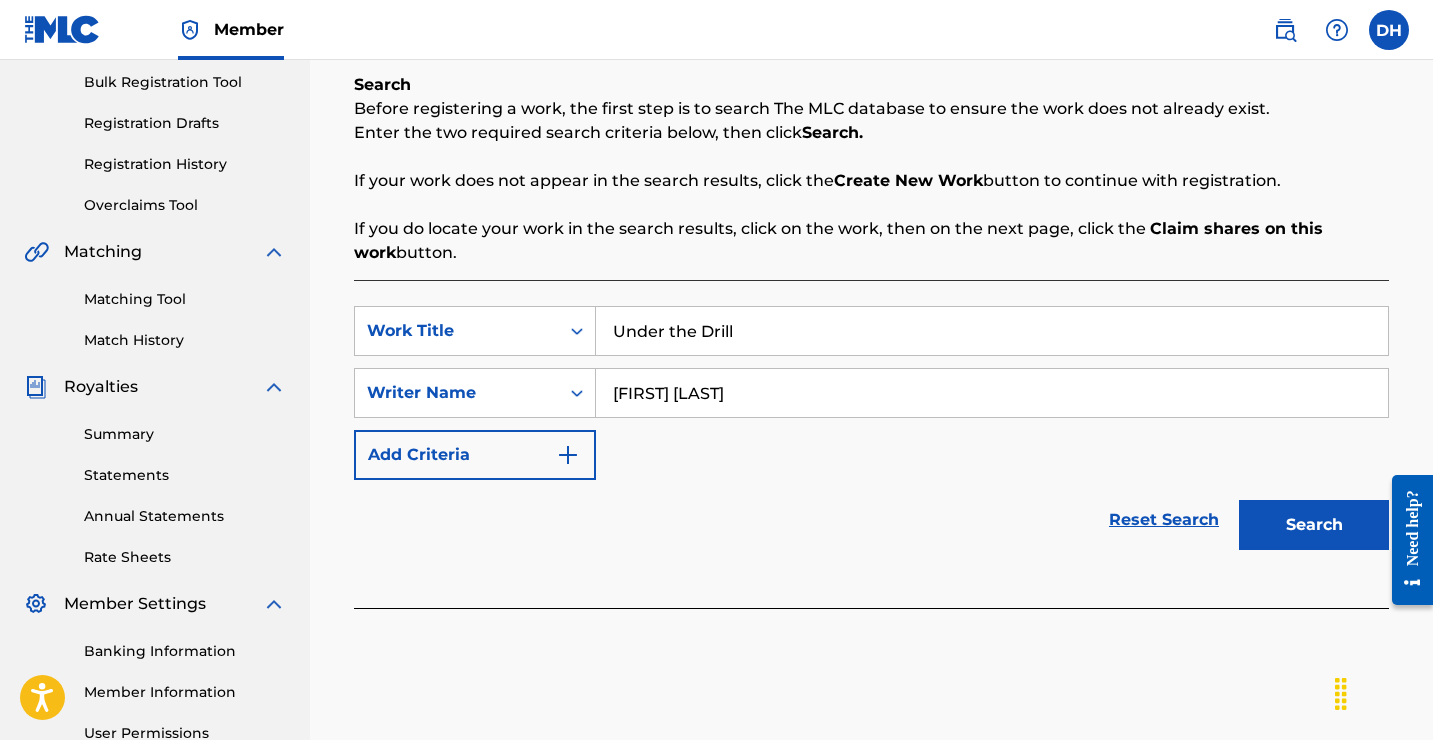 type on "[FIRST] [LAST]" 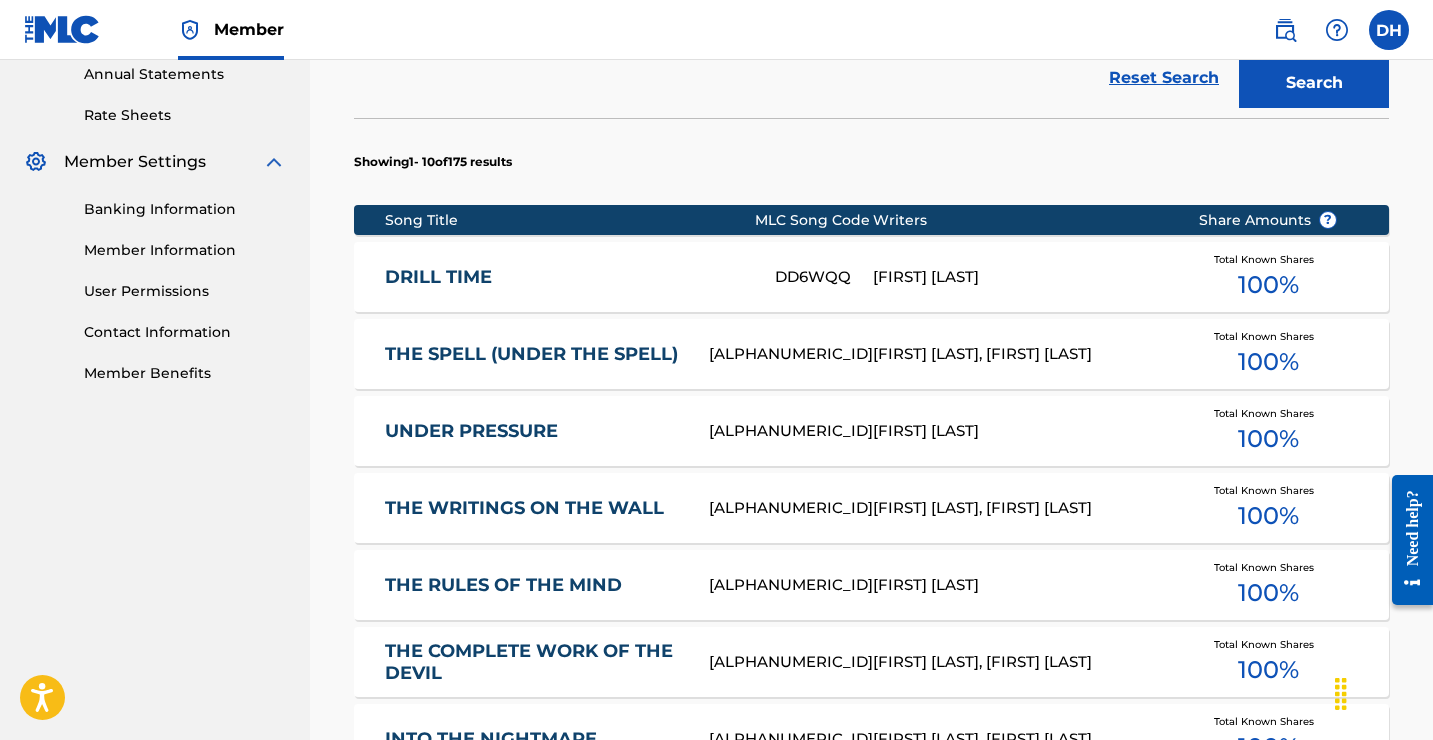 scroll, scrollTop: 737, scrollLeft: 0, axis: vertical 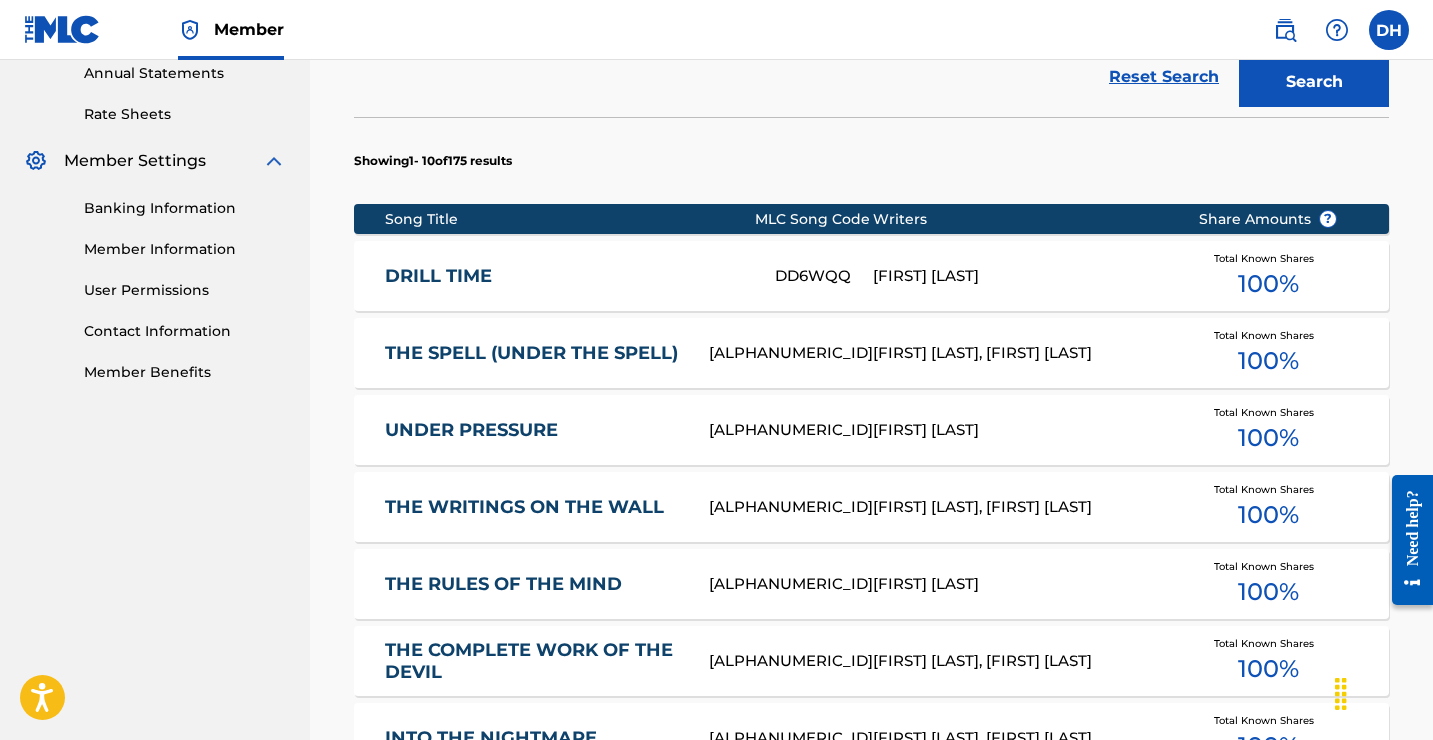 click on "DRILL TIME" at bounding box center (566, 276) 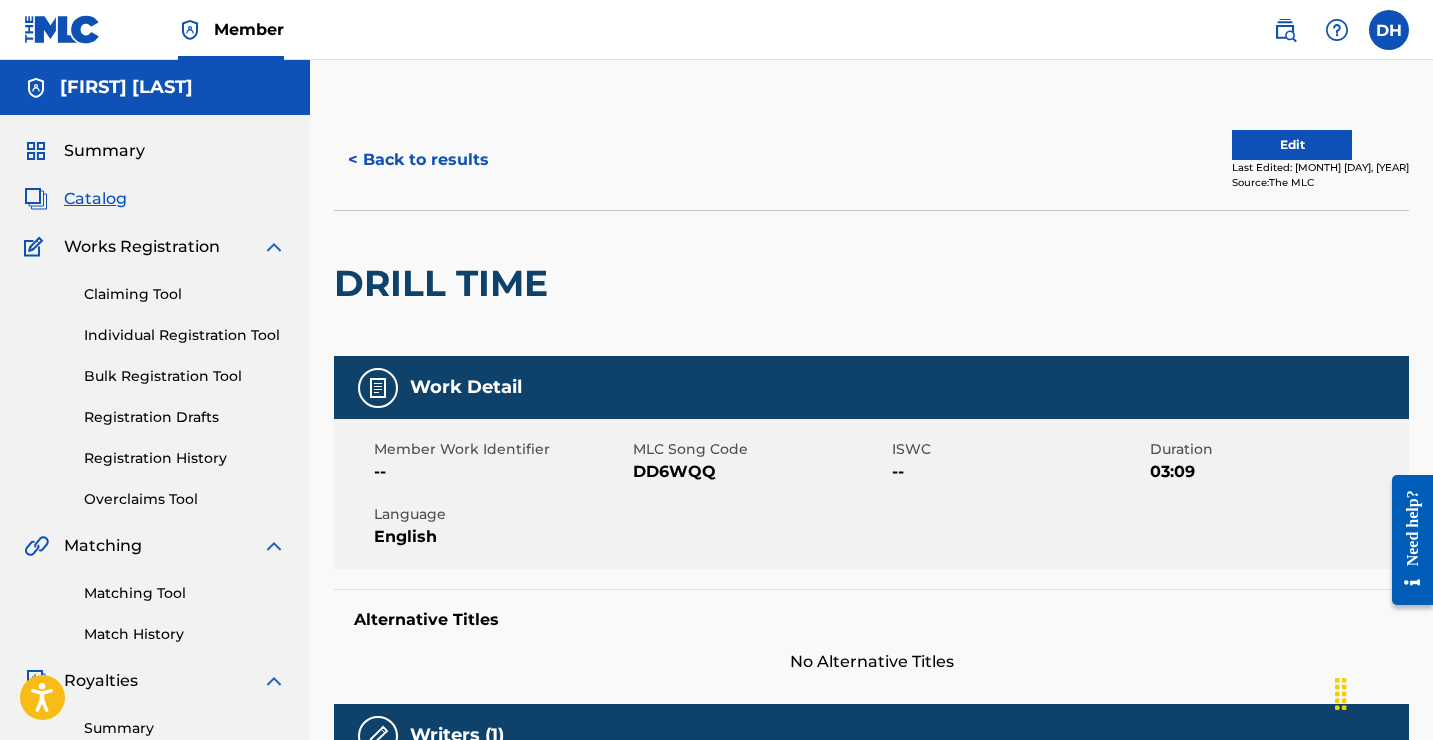 scroll, scrollTop: 0, scrollLeft: 0, axis: both 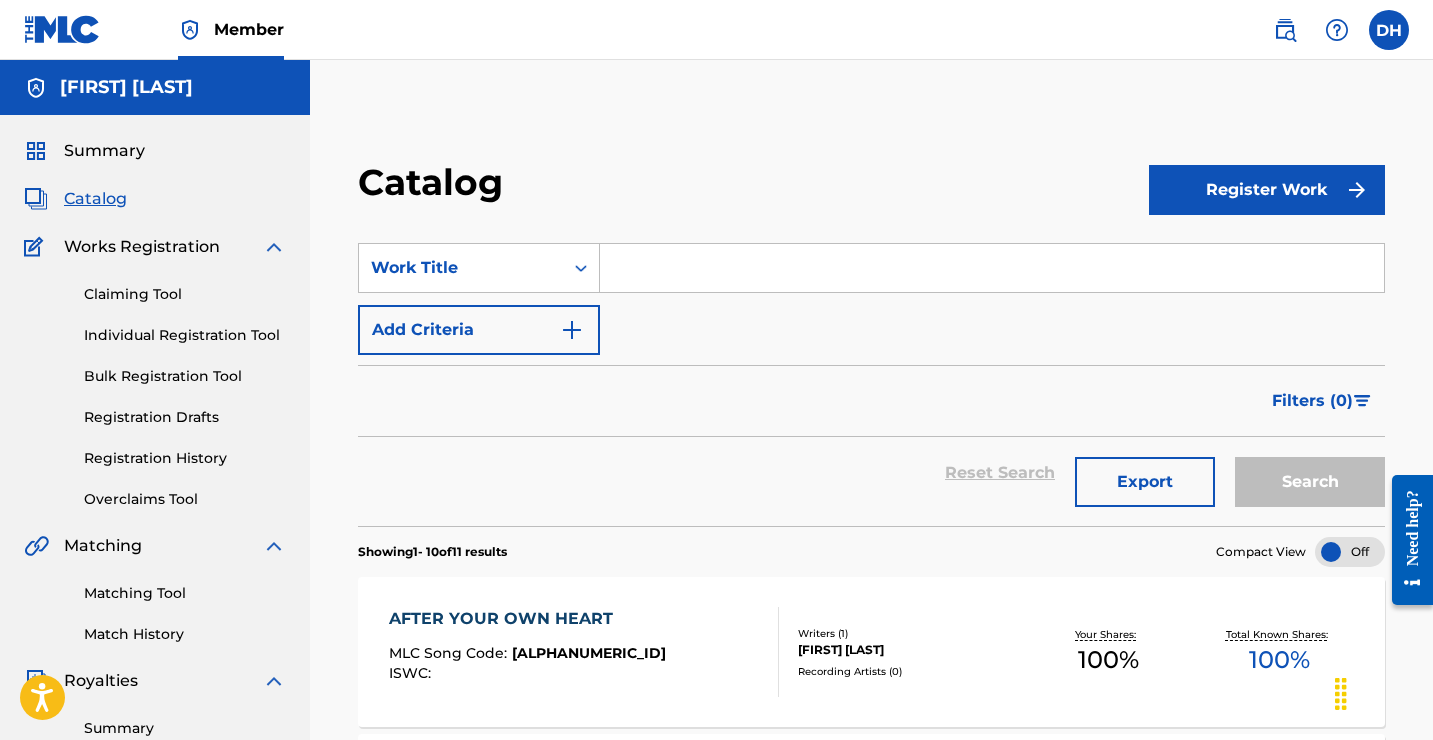 click on "Register Work" at bounding box center [1267, 190] 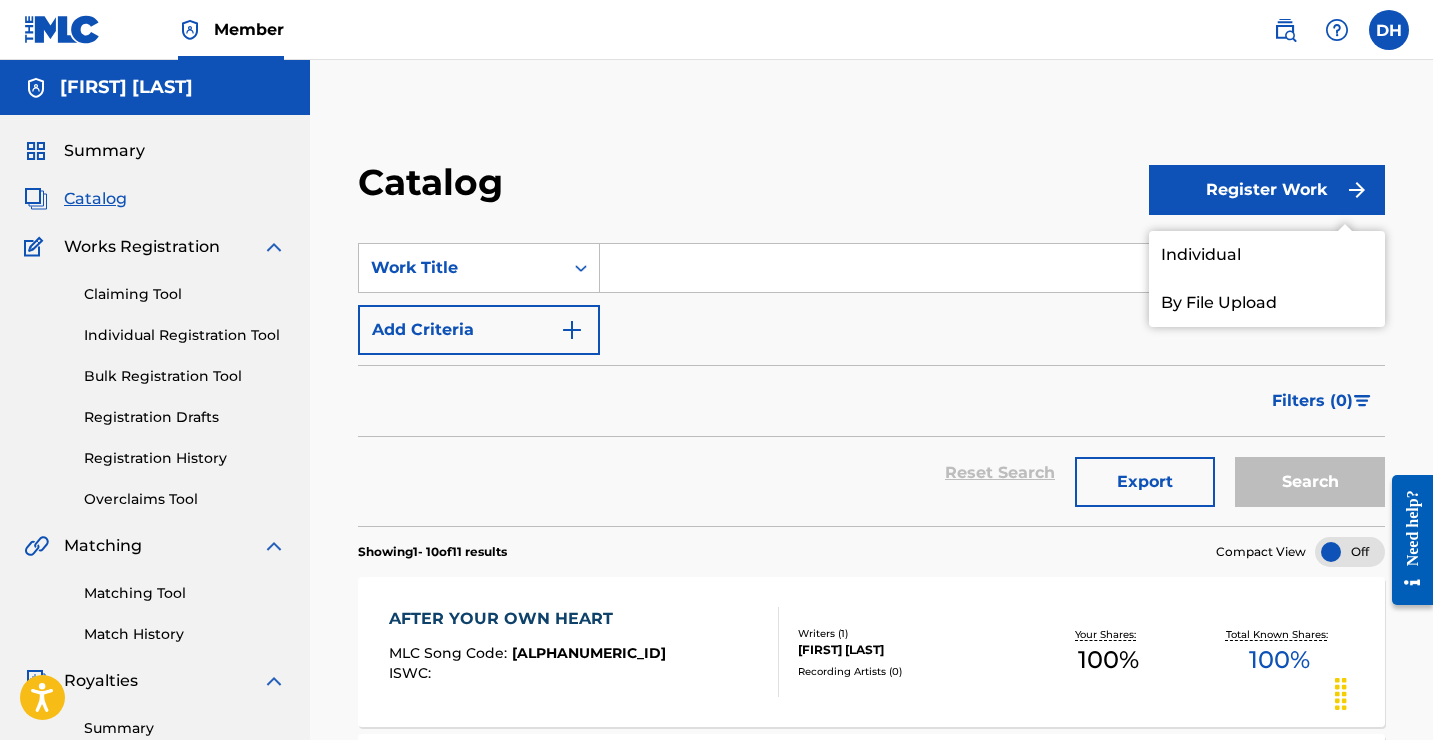 click on "Individual" at bounding box center (1267, 255) 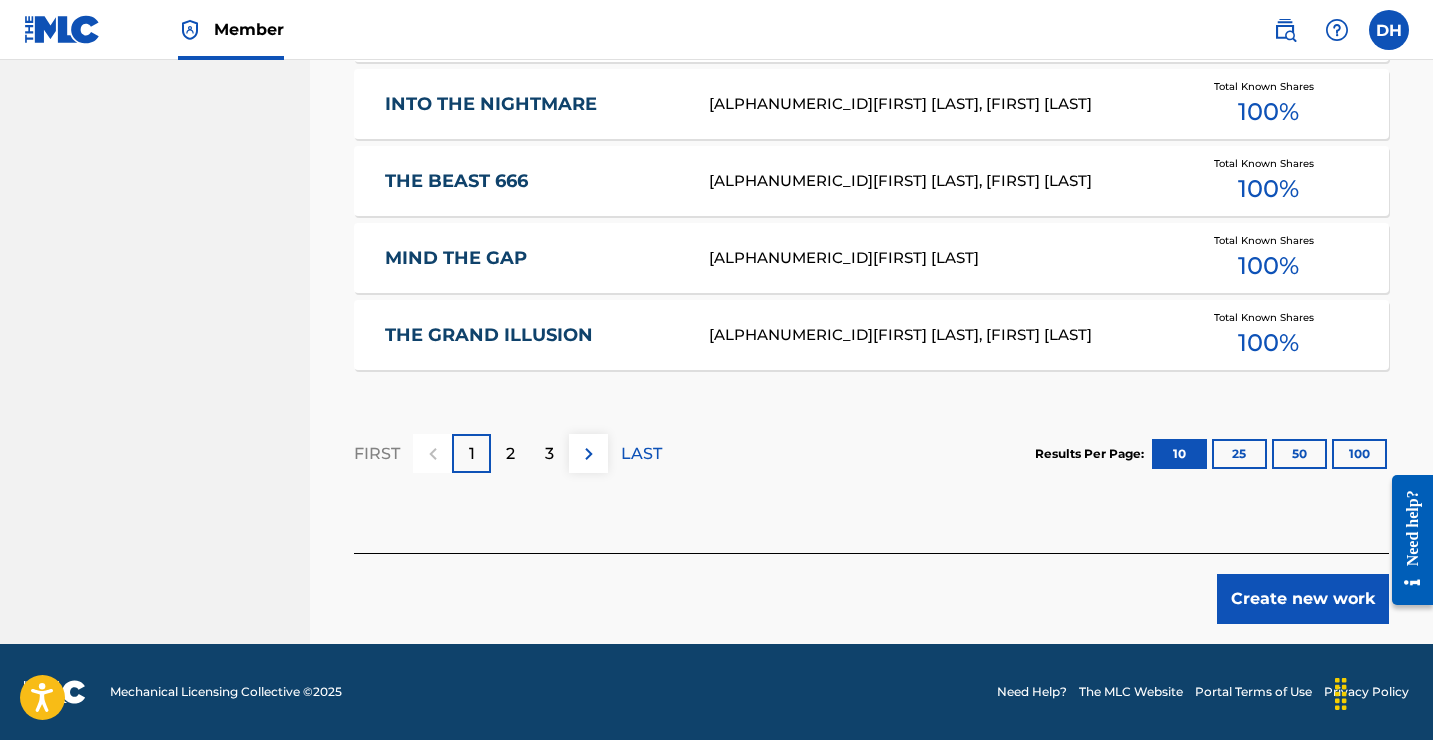 scroll, scrollTop: 1371, scrollLeft: 0, axis: vertical 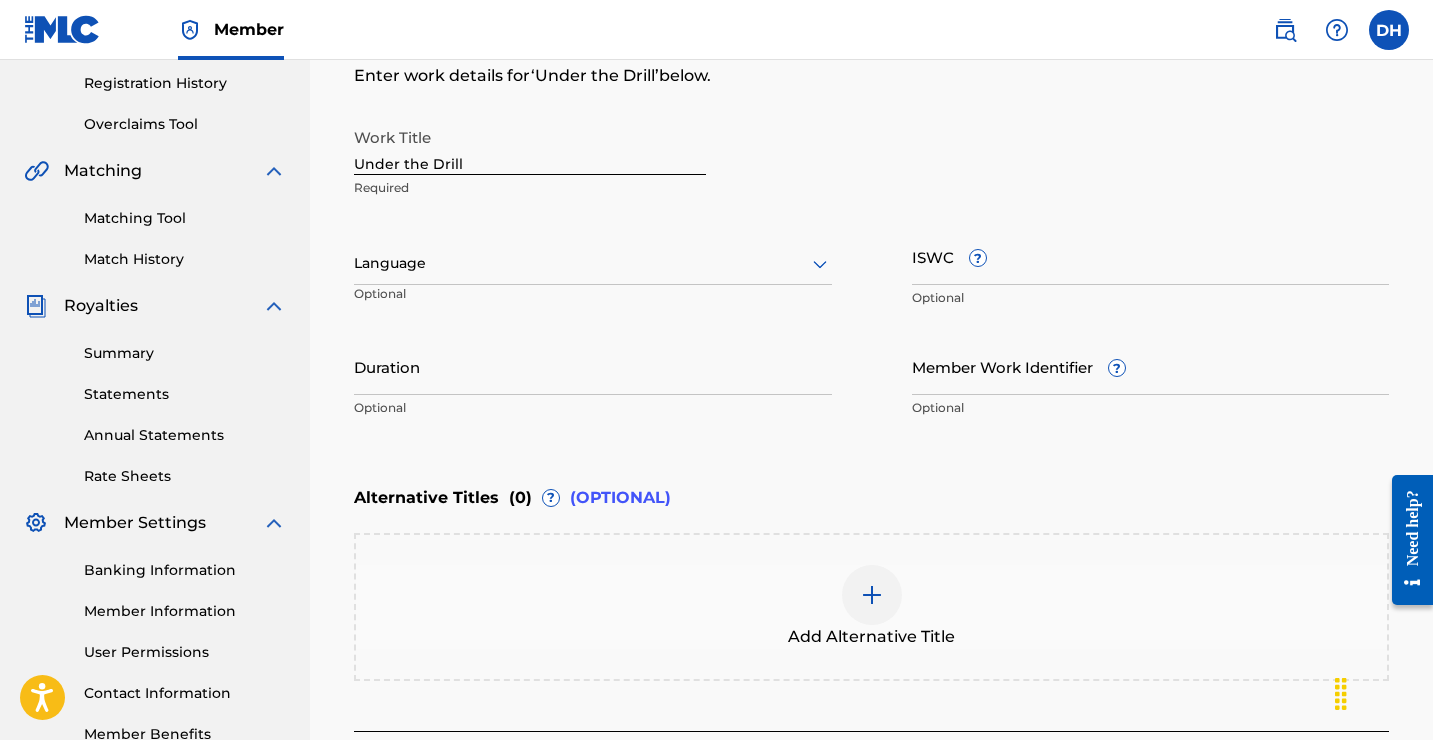 click on "Duration" at bounding box center [593, 366] 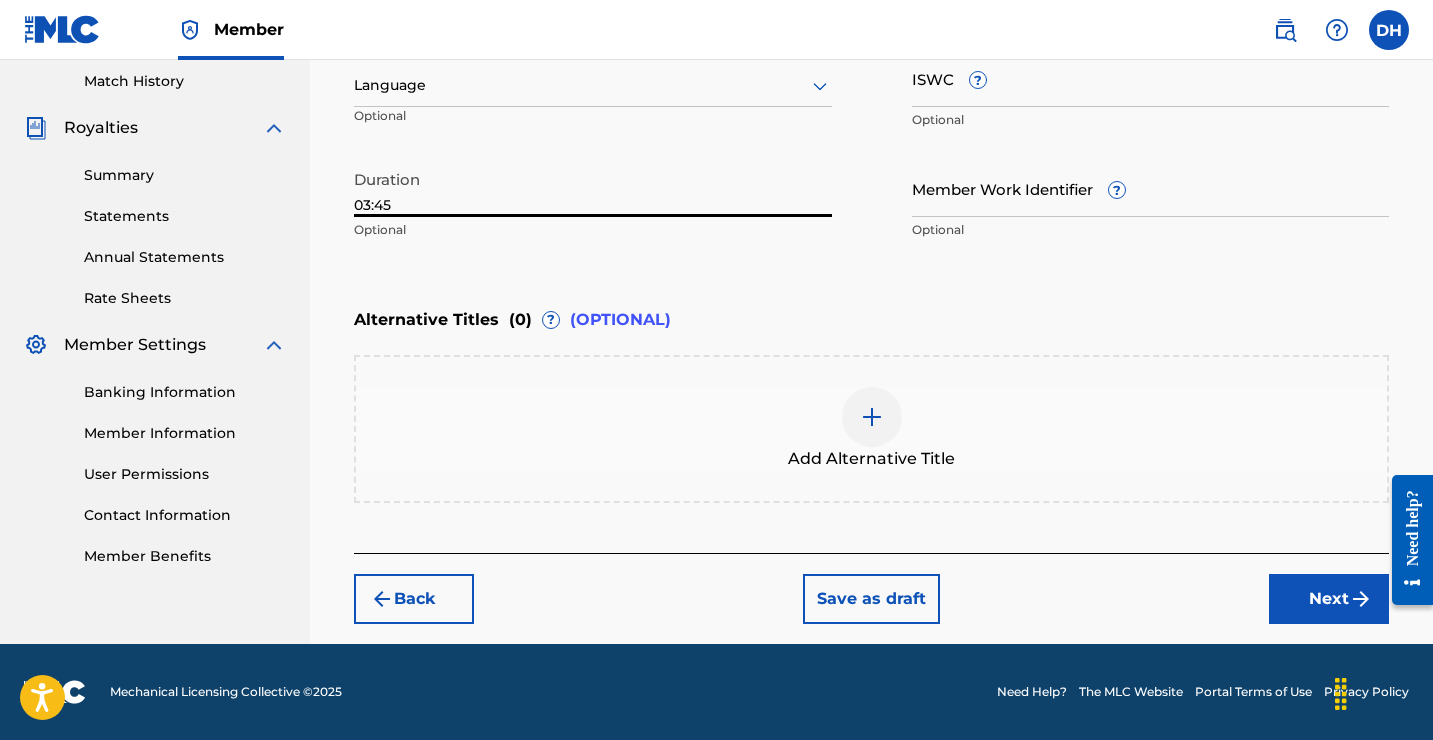 scroll, scrollTop: 553, scrollLeft: 0, axis: vertical 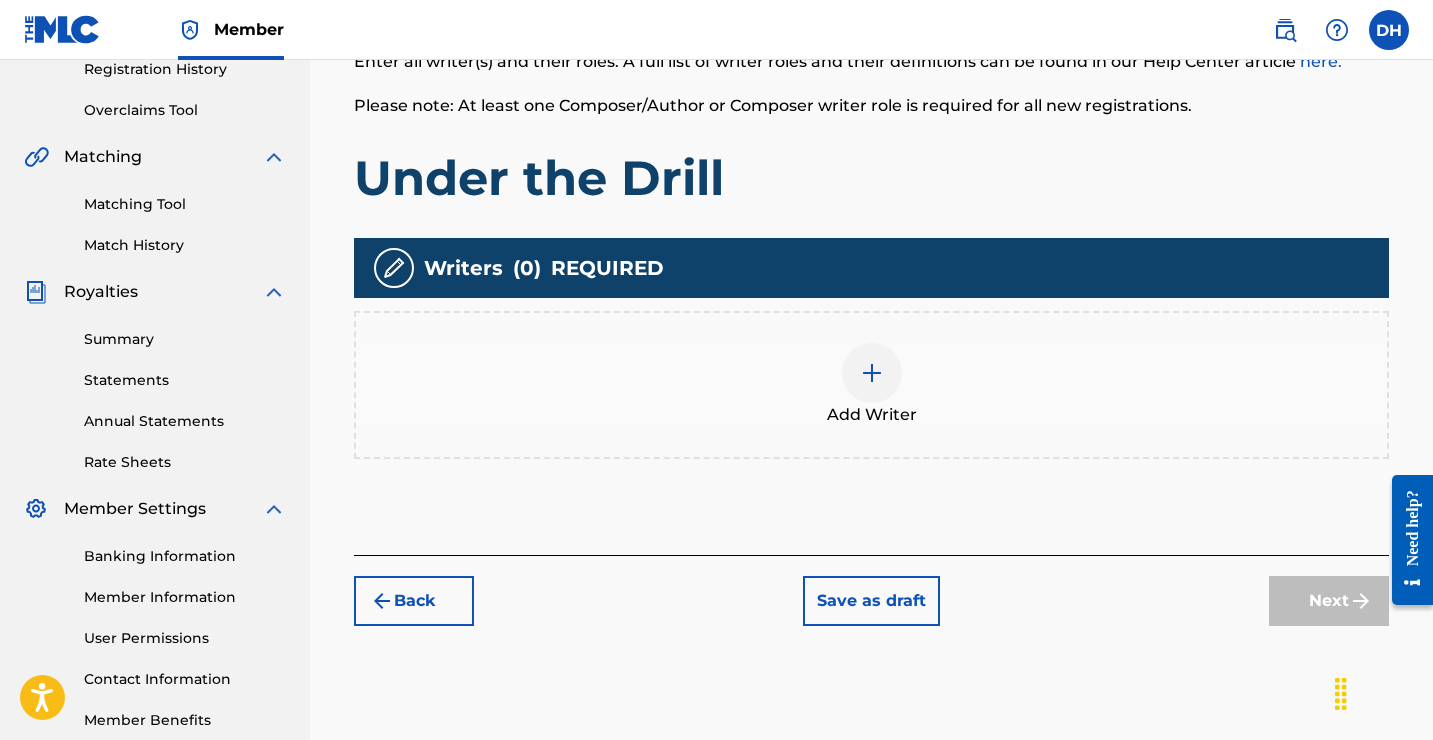 click at bounding box center (872, 373) 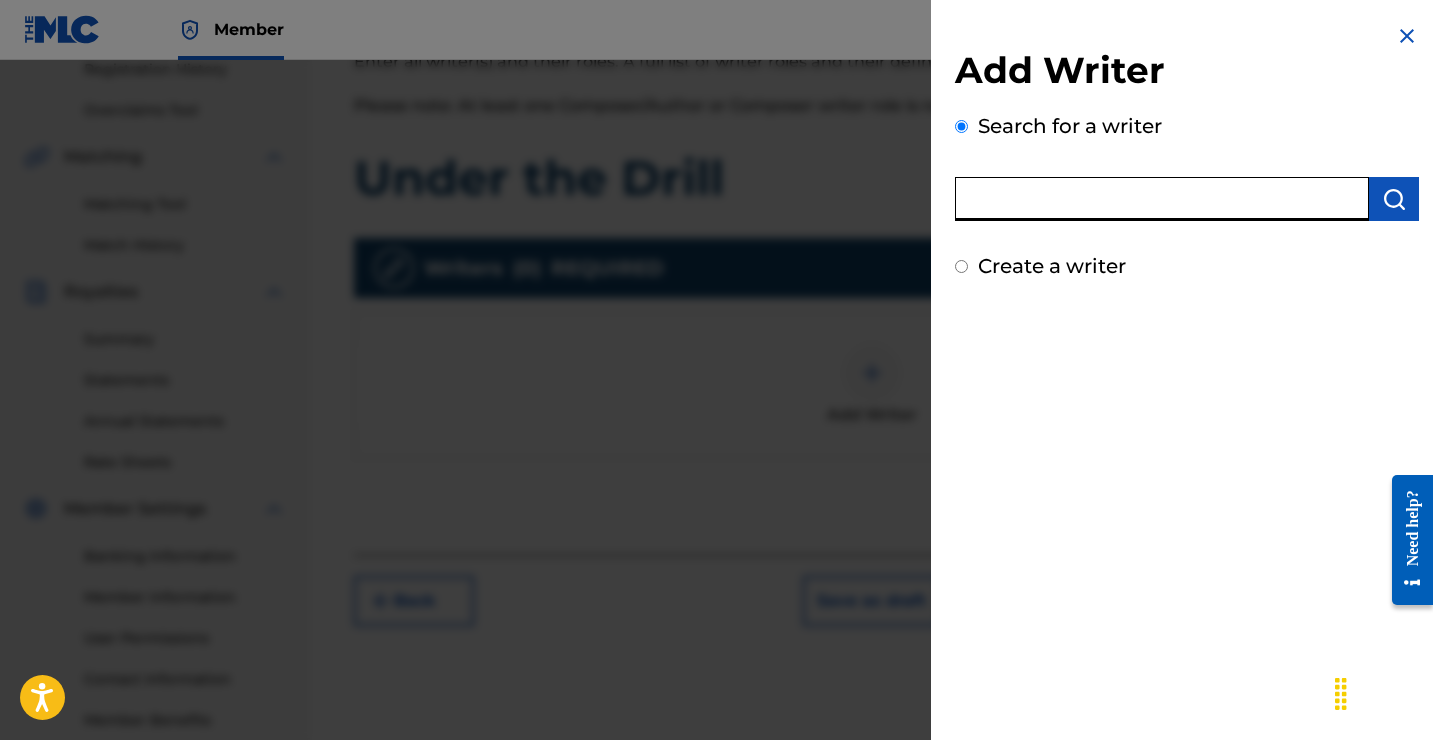 click at bounding box center (1162, 199) 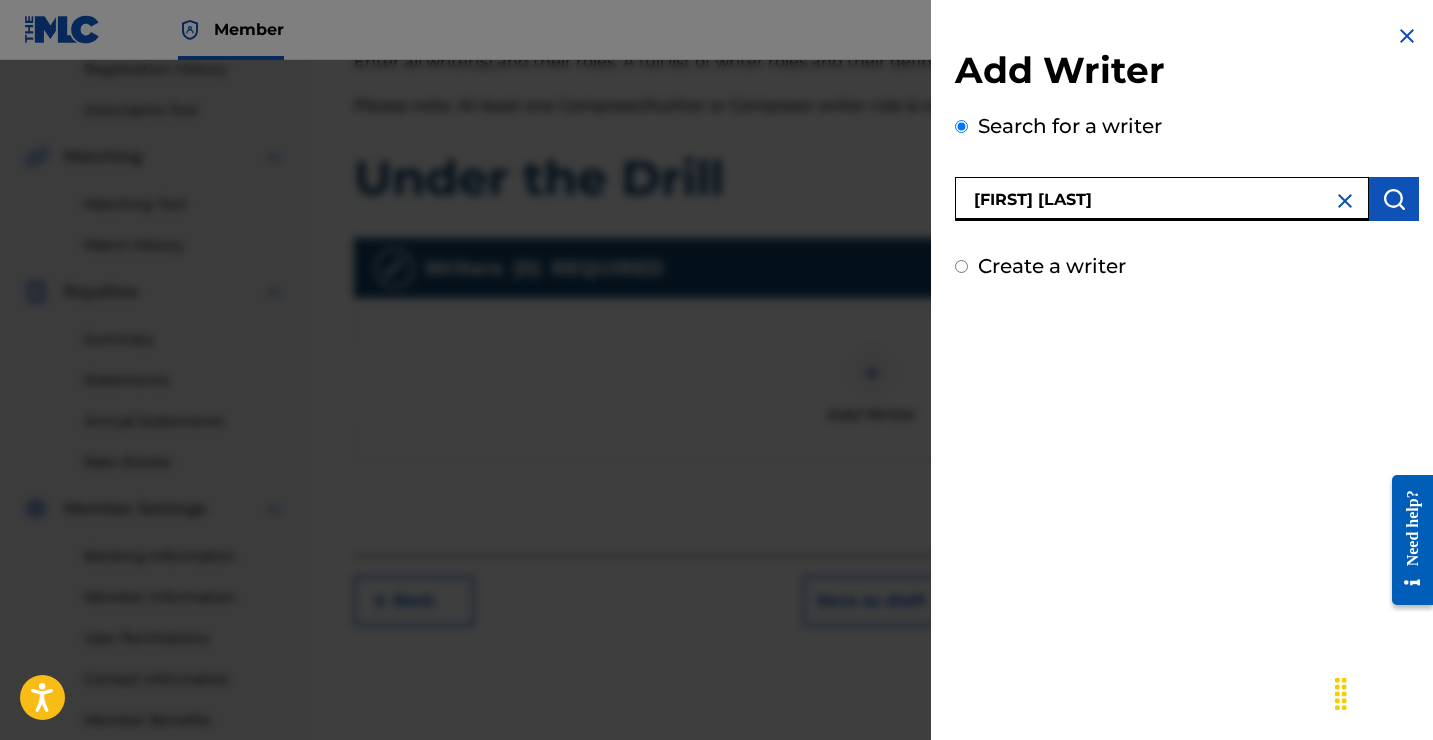 type on "[FIRST] [LAST]" 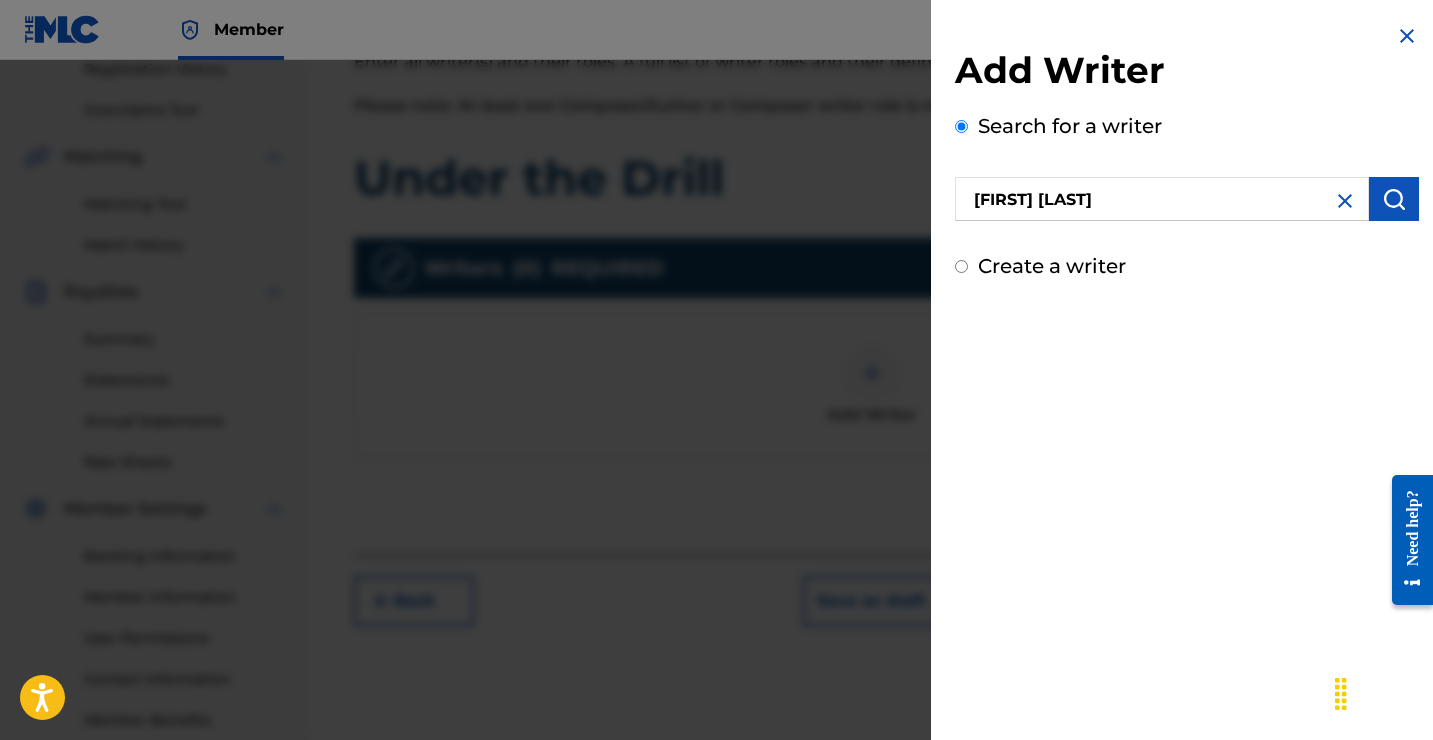 click at bounding box center [1394, 199] 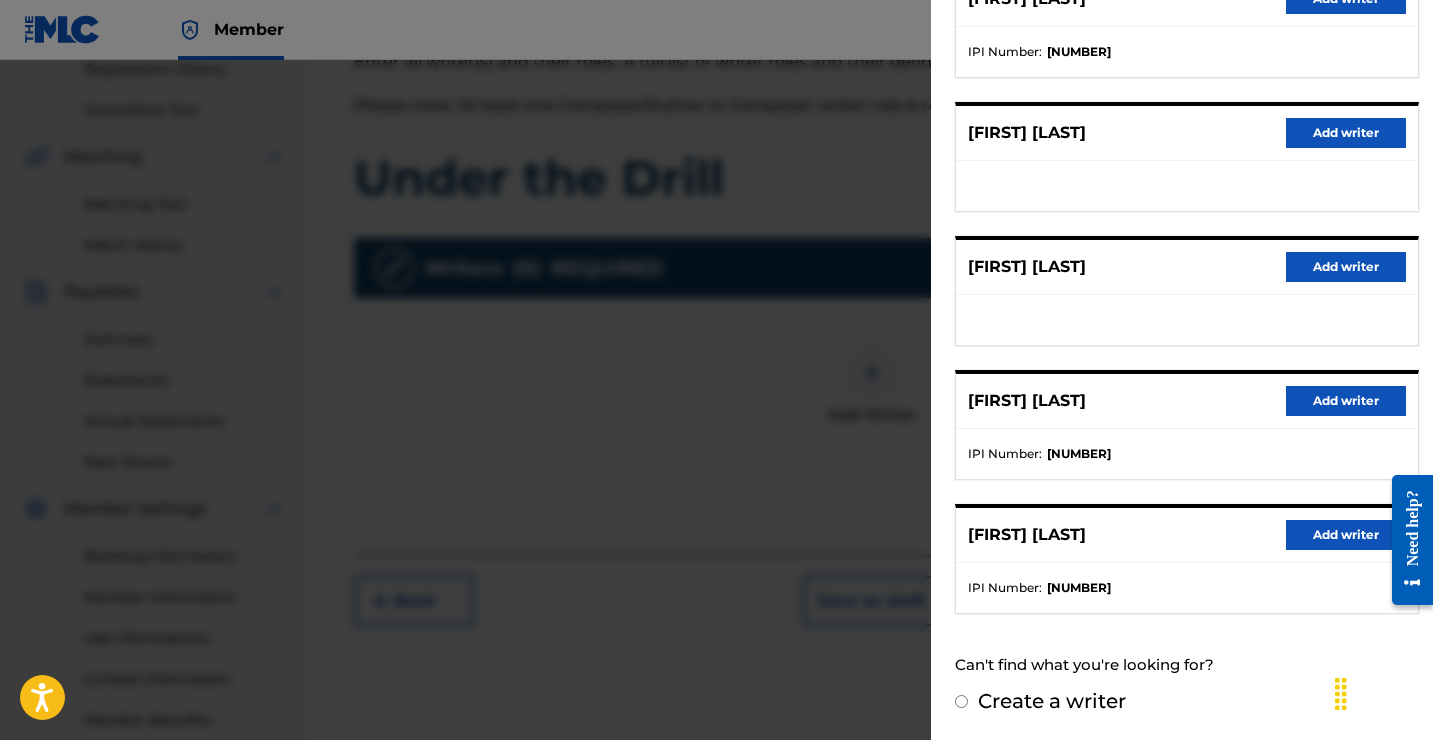 scroll, scrollTop: 301, scrollLeft: 0, axis: vertical 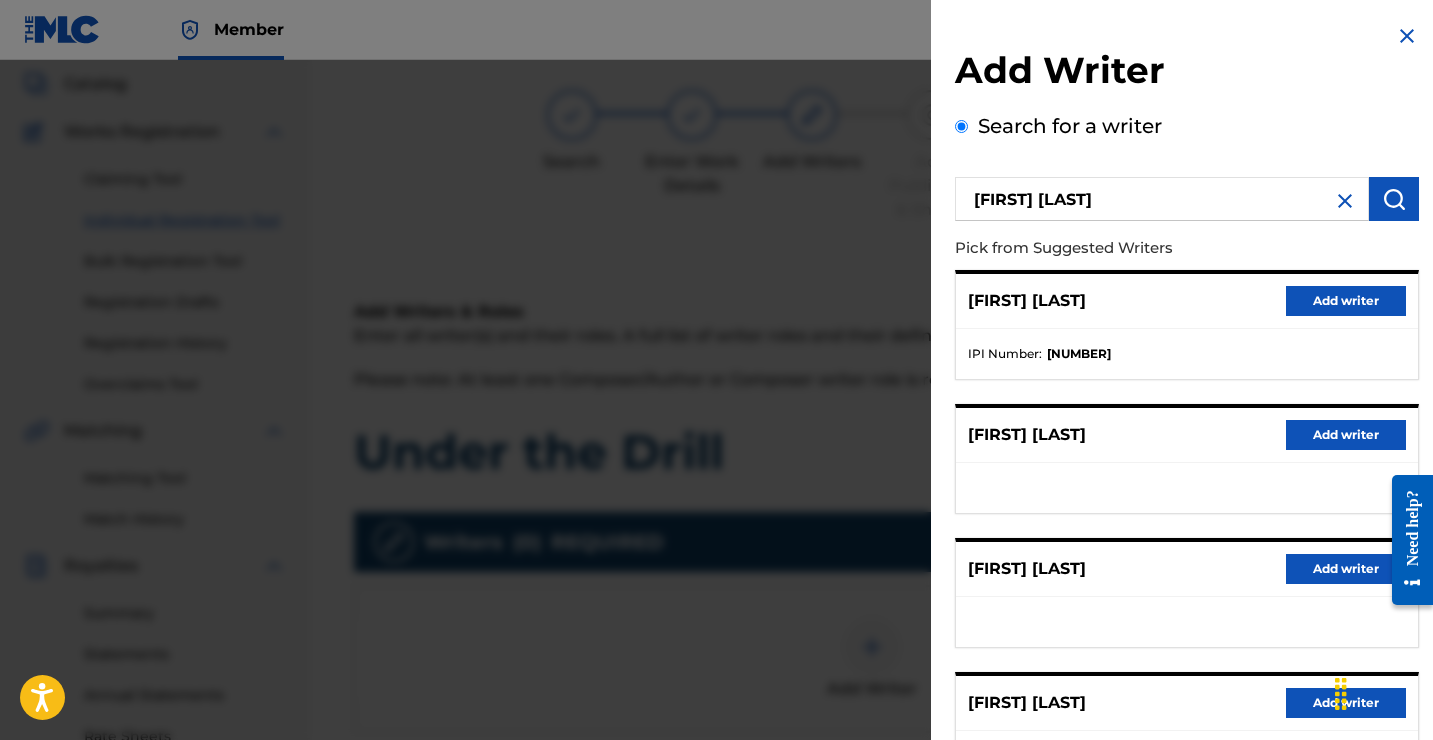 click at bounding box center [1345, 201] 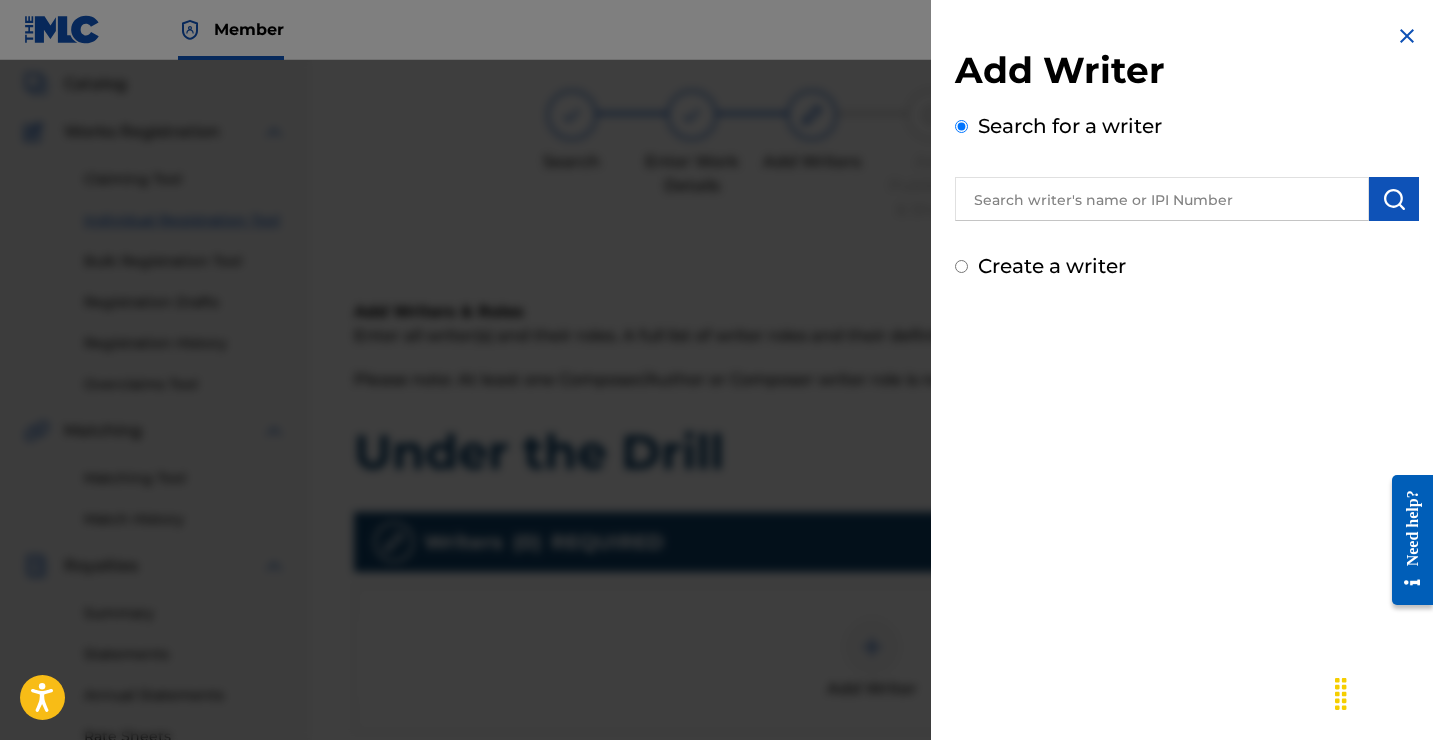 click at bounding box center (1162, 199) 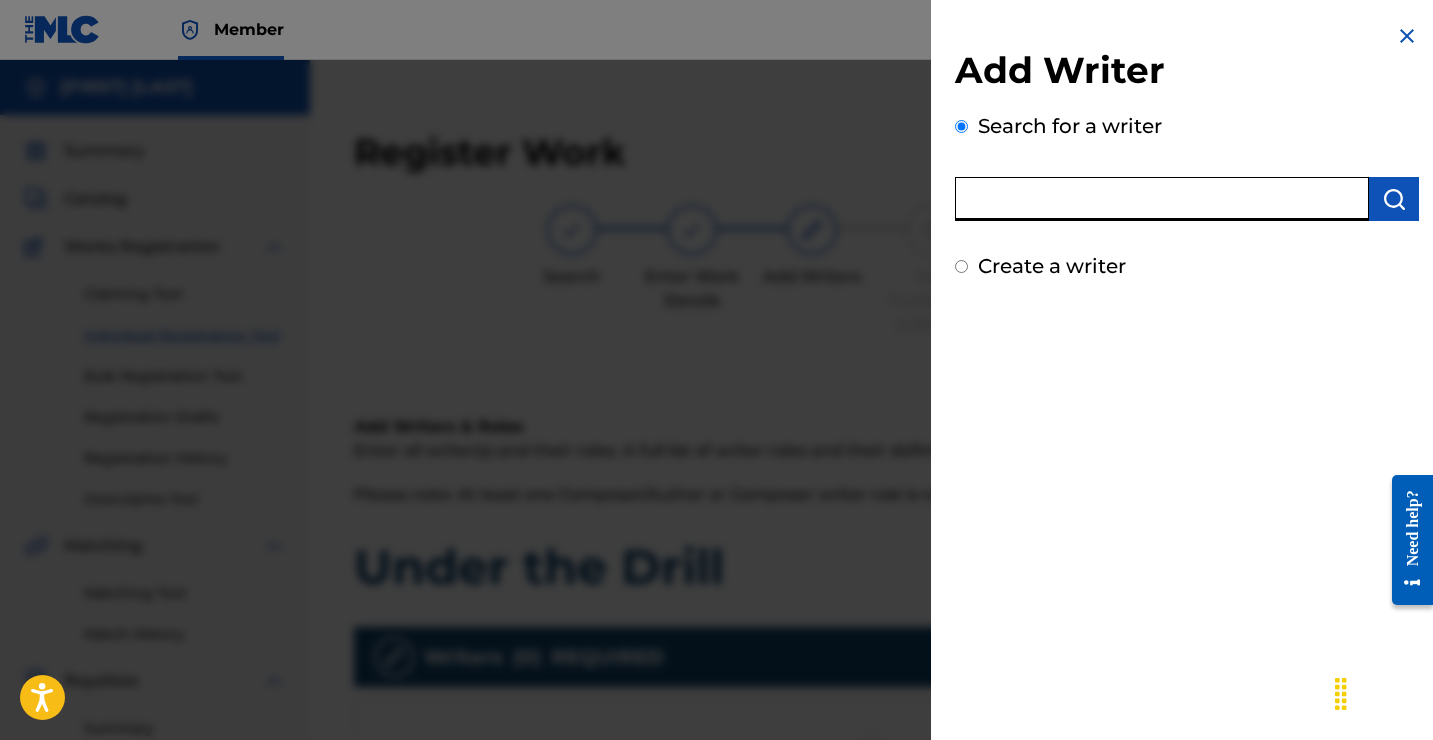 scroll, scrollTop: 0, scrollLeft: 0, axis: both 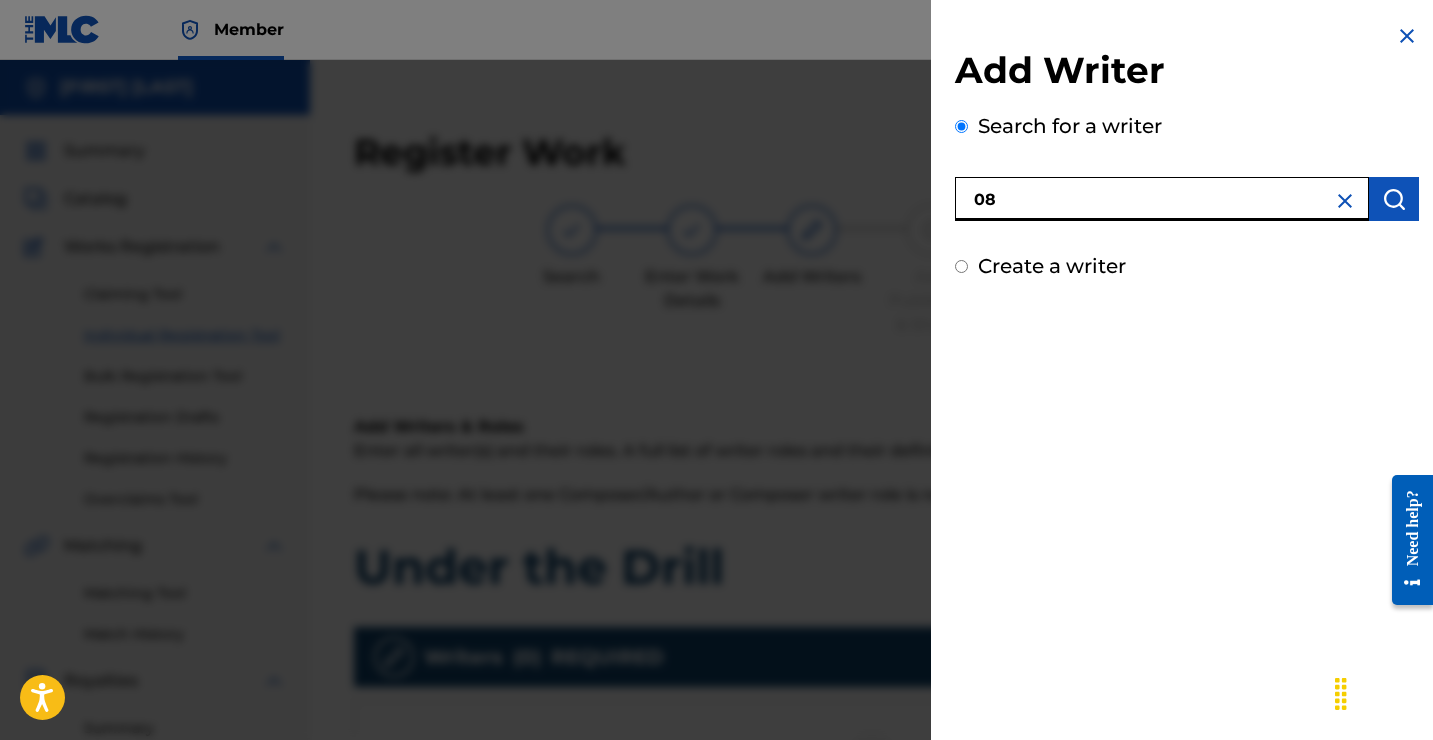 type on "08" 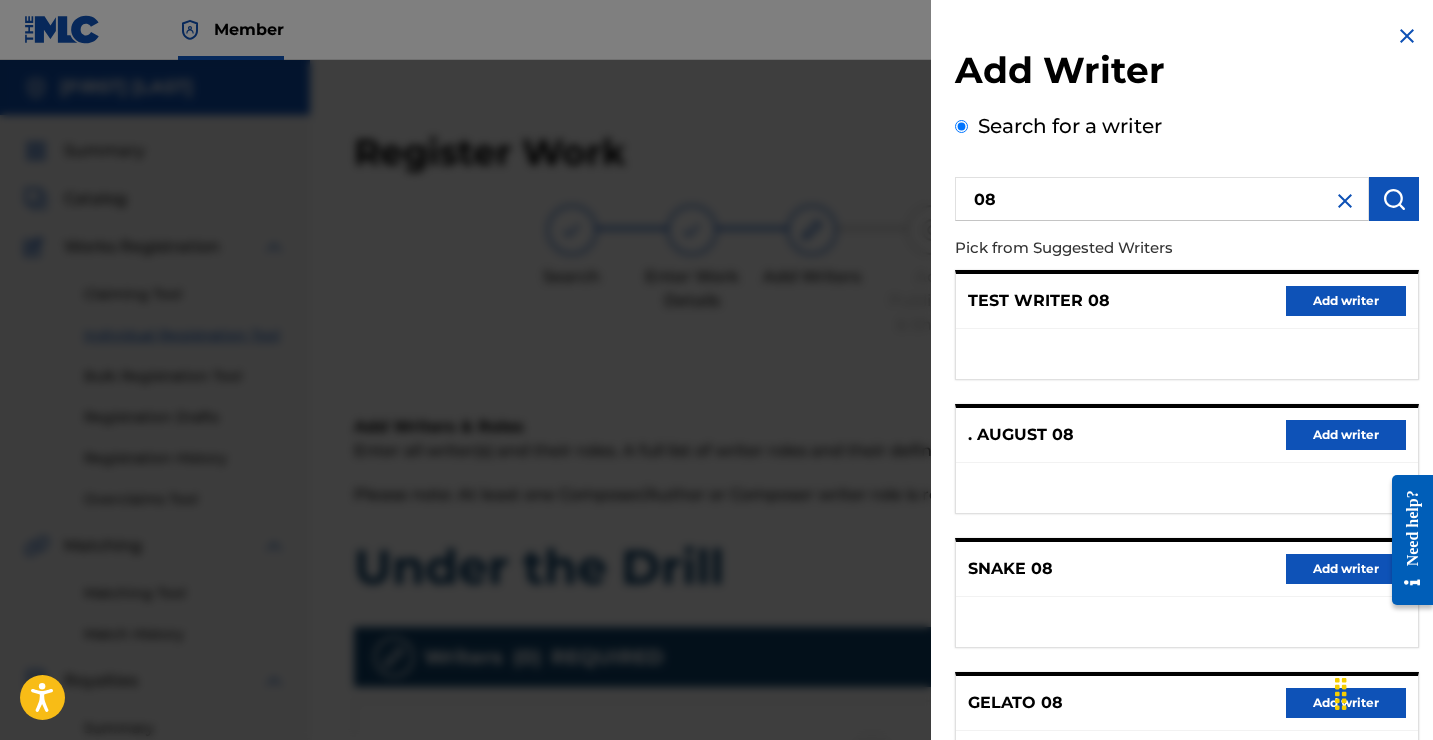 click at bounding box center (1345, 201) 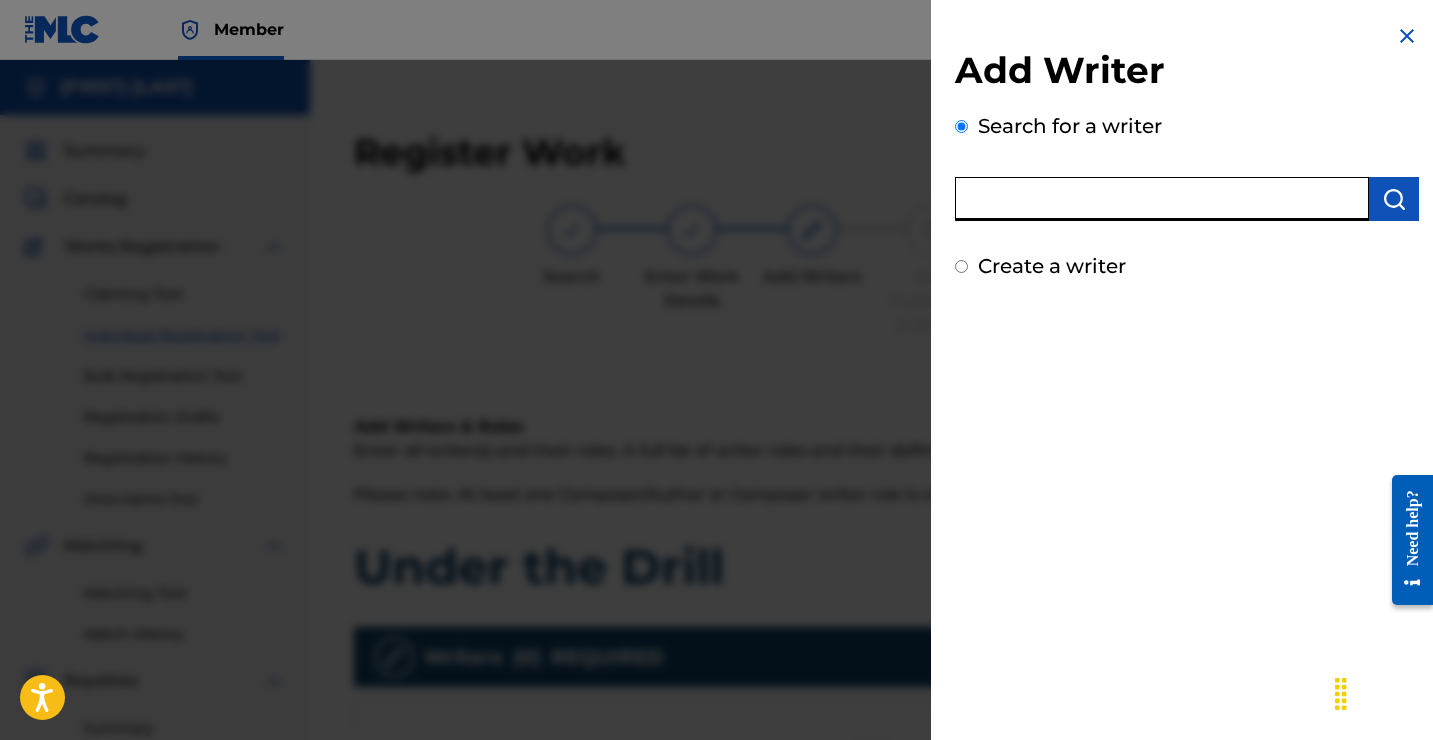 click at bounding box center (1162, 199) 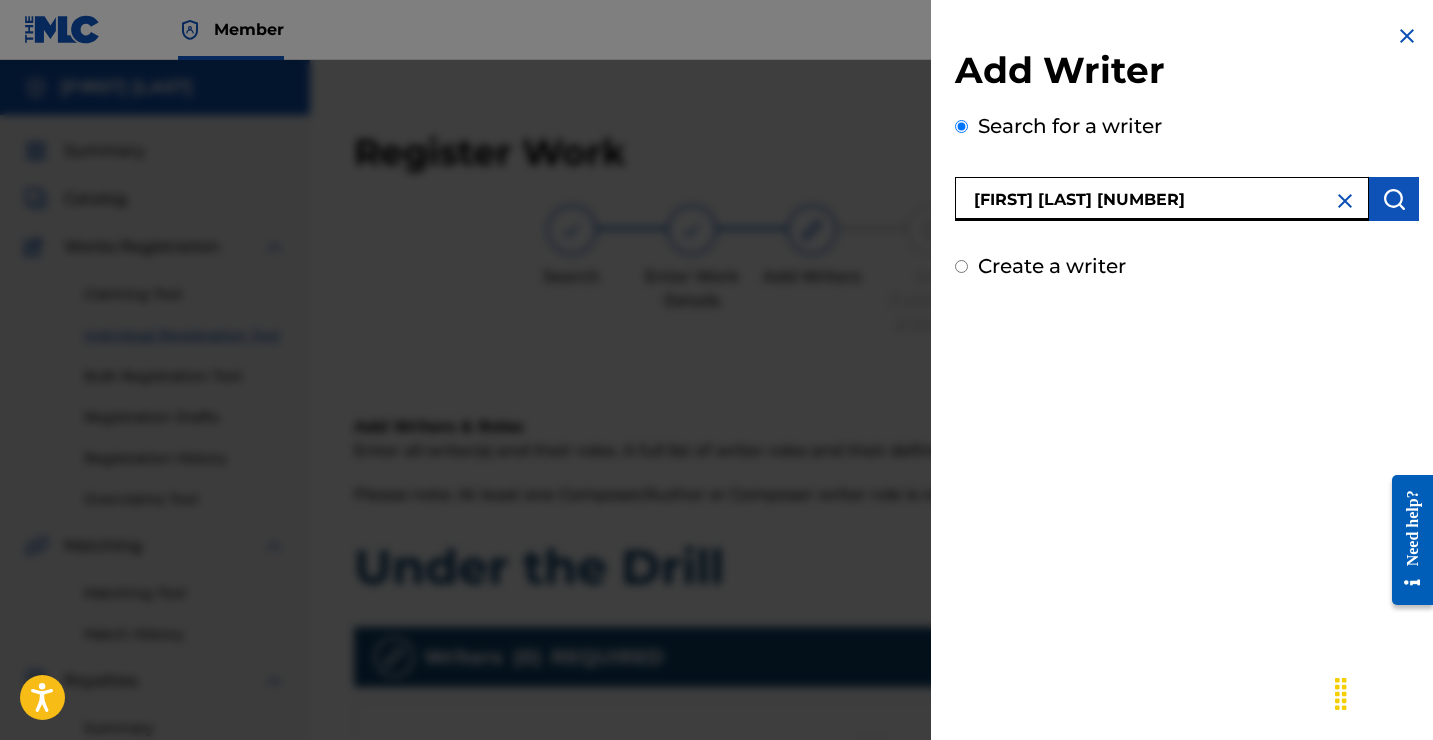 type on "[FIRST] [LAST] [NUMBER]" 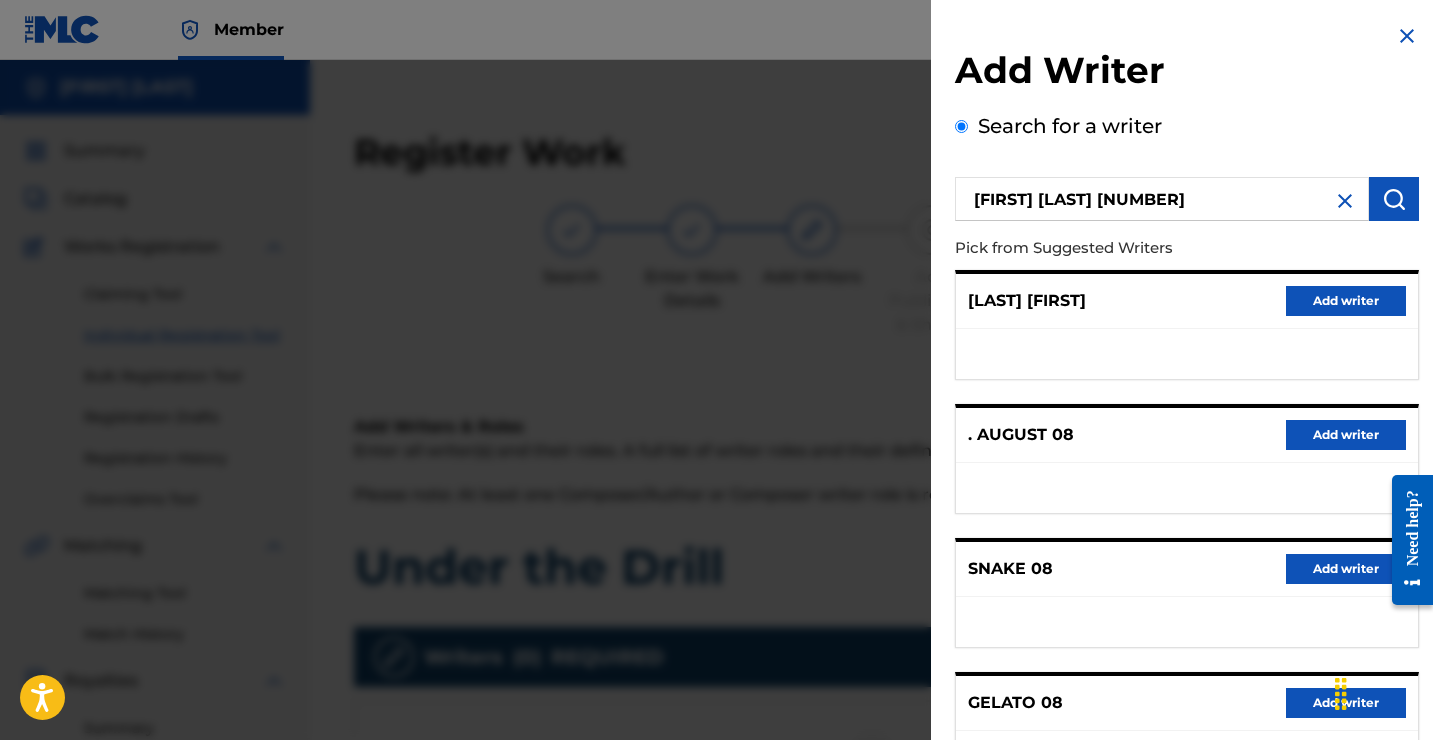 click at bounding box center (1345, 201) 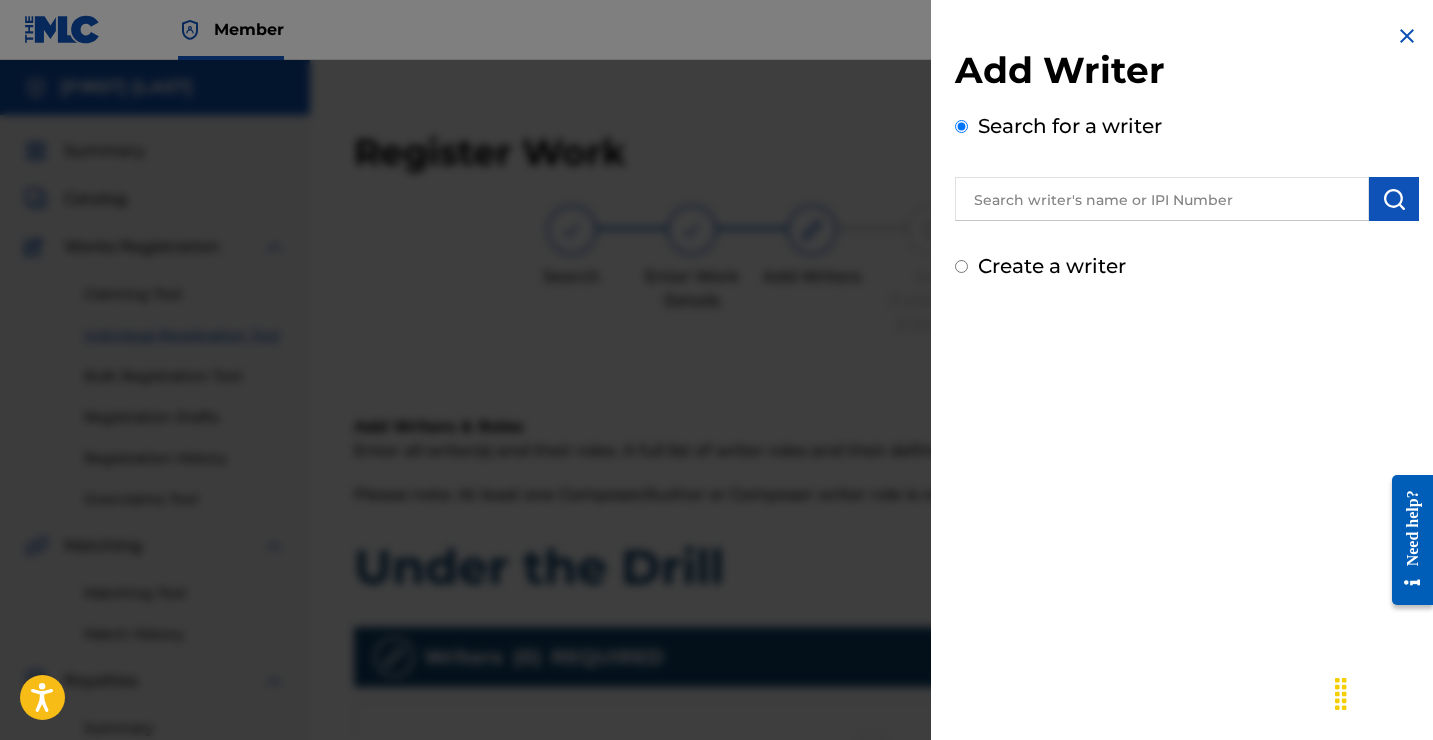 click at bounding box center (1407, 36) 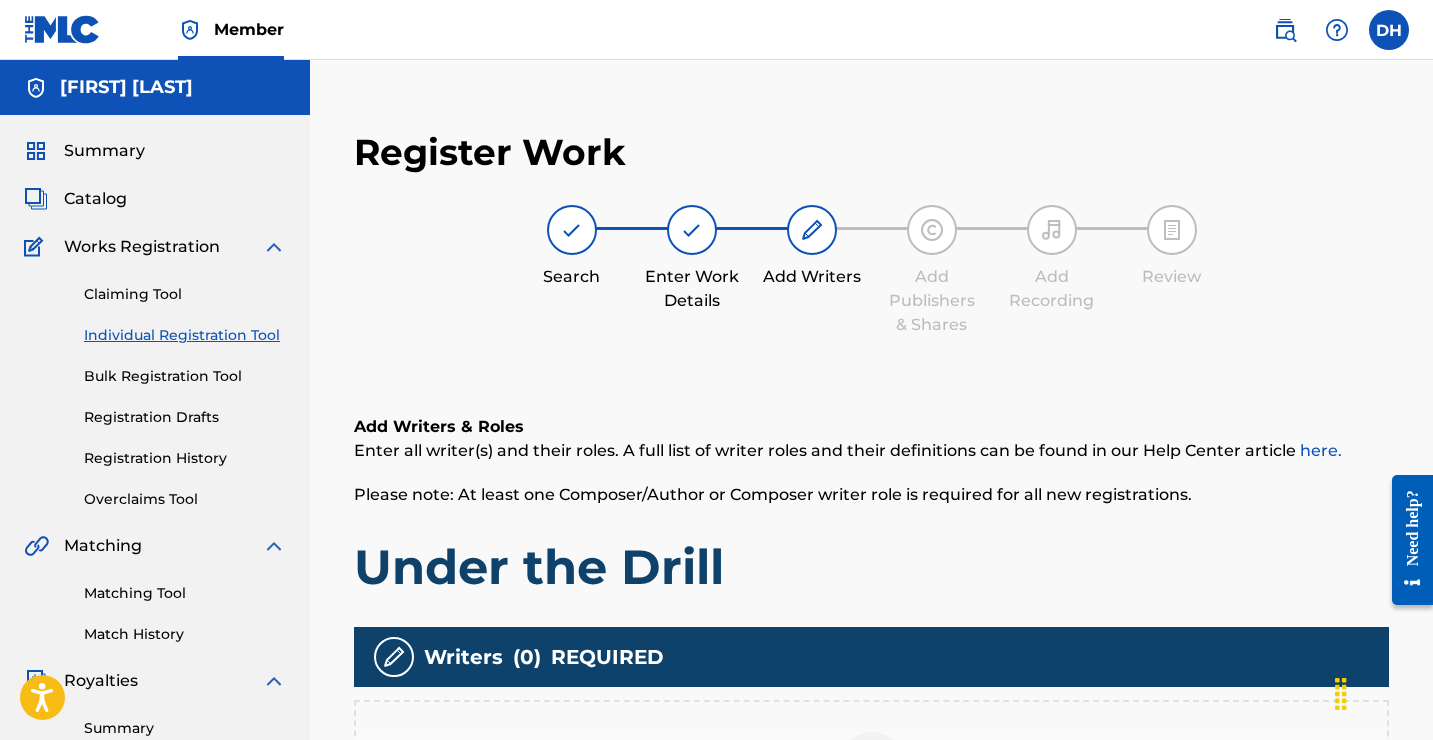 scroll, scrollTop: 0, scrollLeft: 0, axis: both 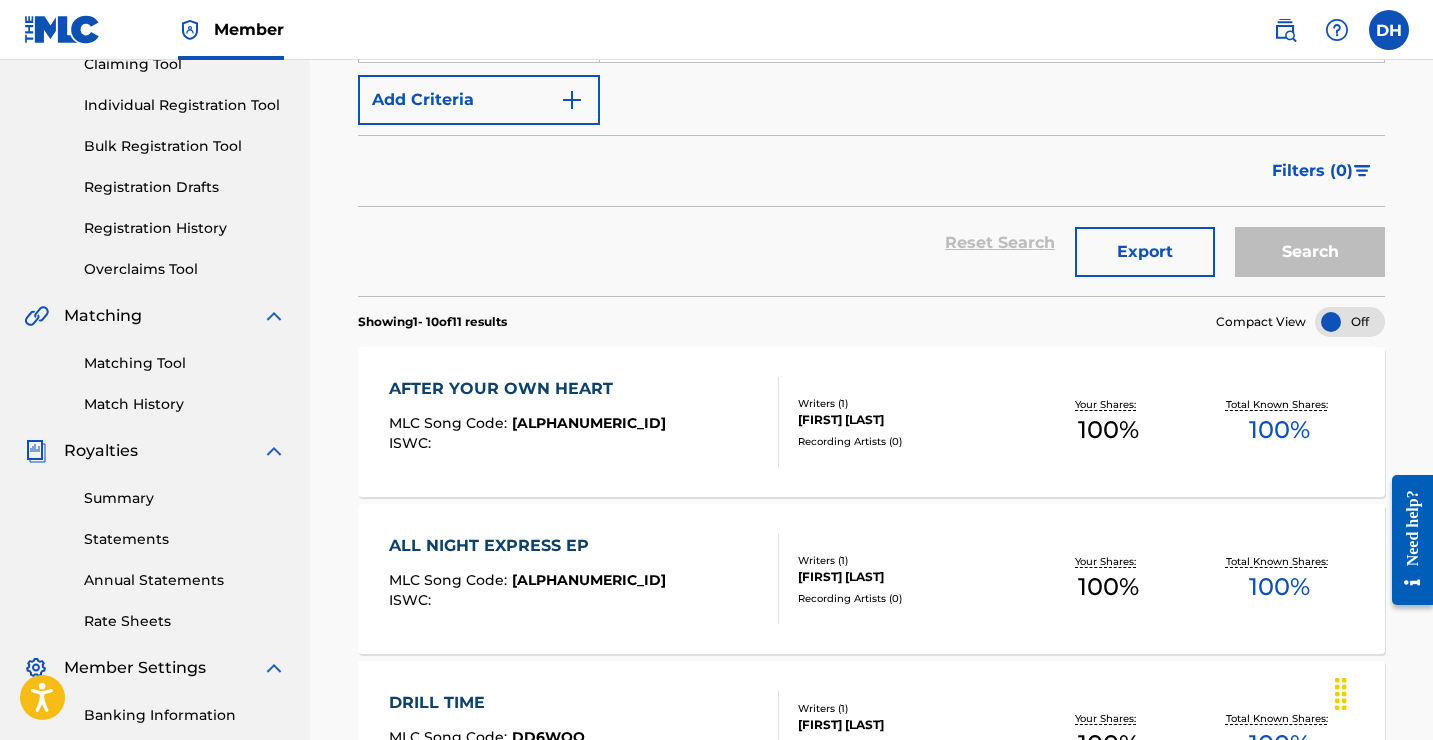 click on "[FIRST] [LAST]" at bounding box center [910, 420] 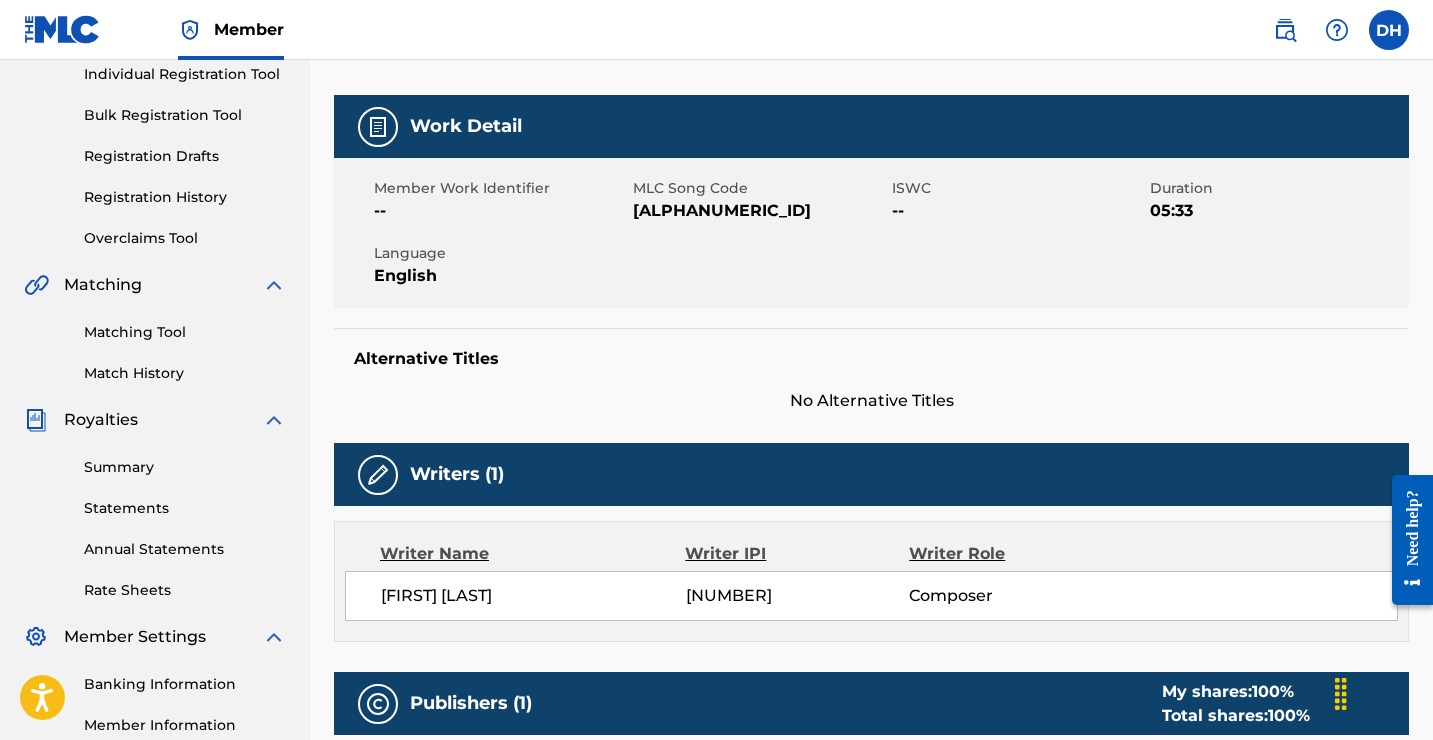 scroll, scrollTop: 320, scrollLeft: 0, axis: vertical 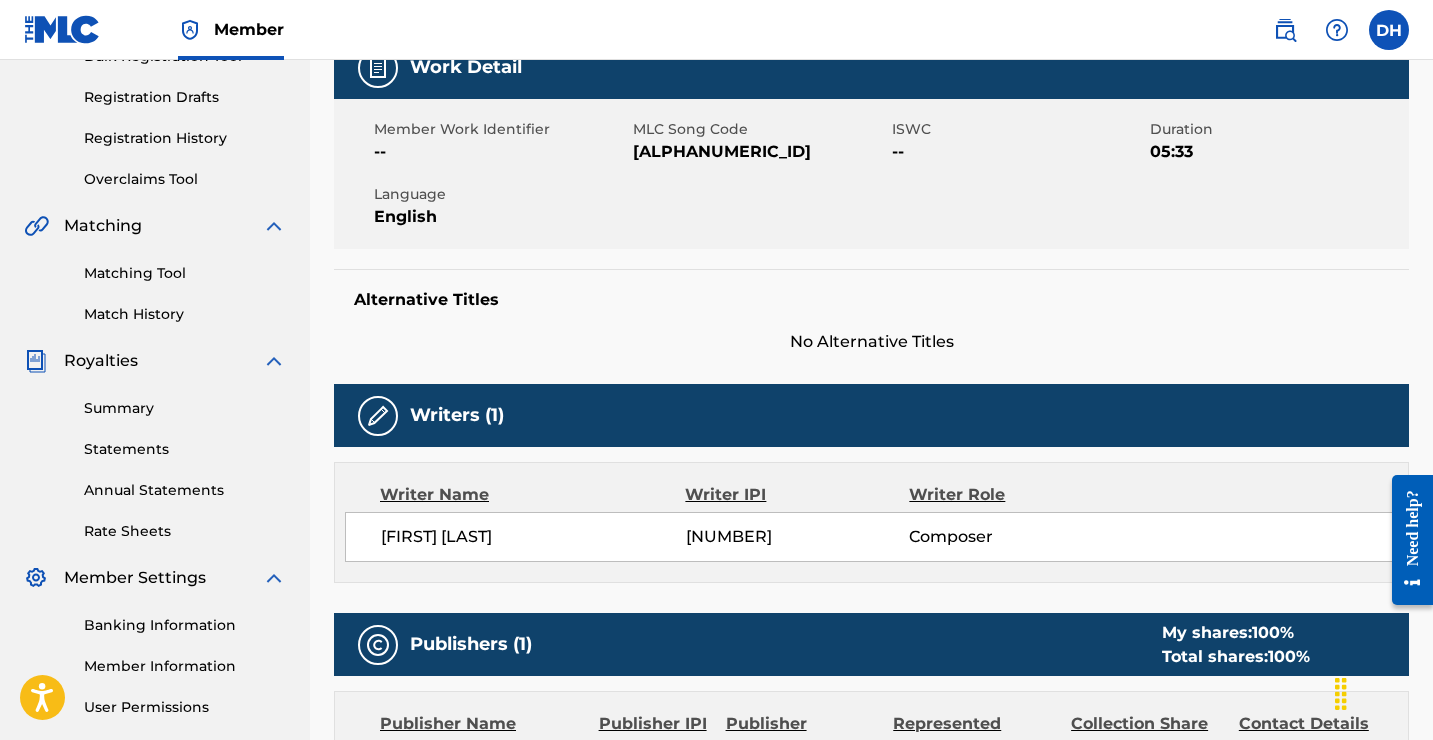 drag, startPoint x: 689, startPoint y: 534, endPoint x: 789, endPoint y: 534, distance: 100 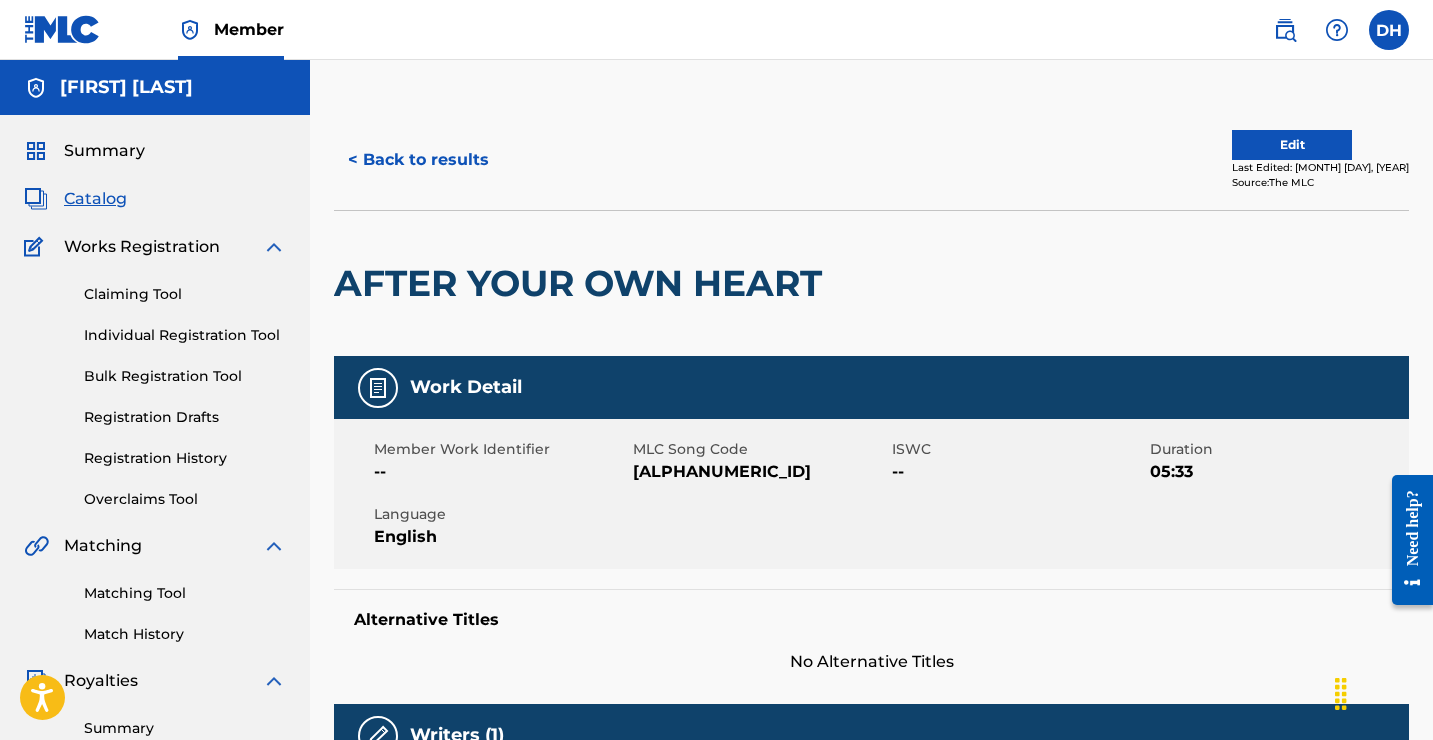 scroll, scrollTop: 0, scrollLeft: 0, axis: both 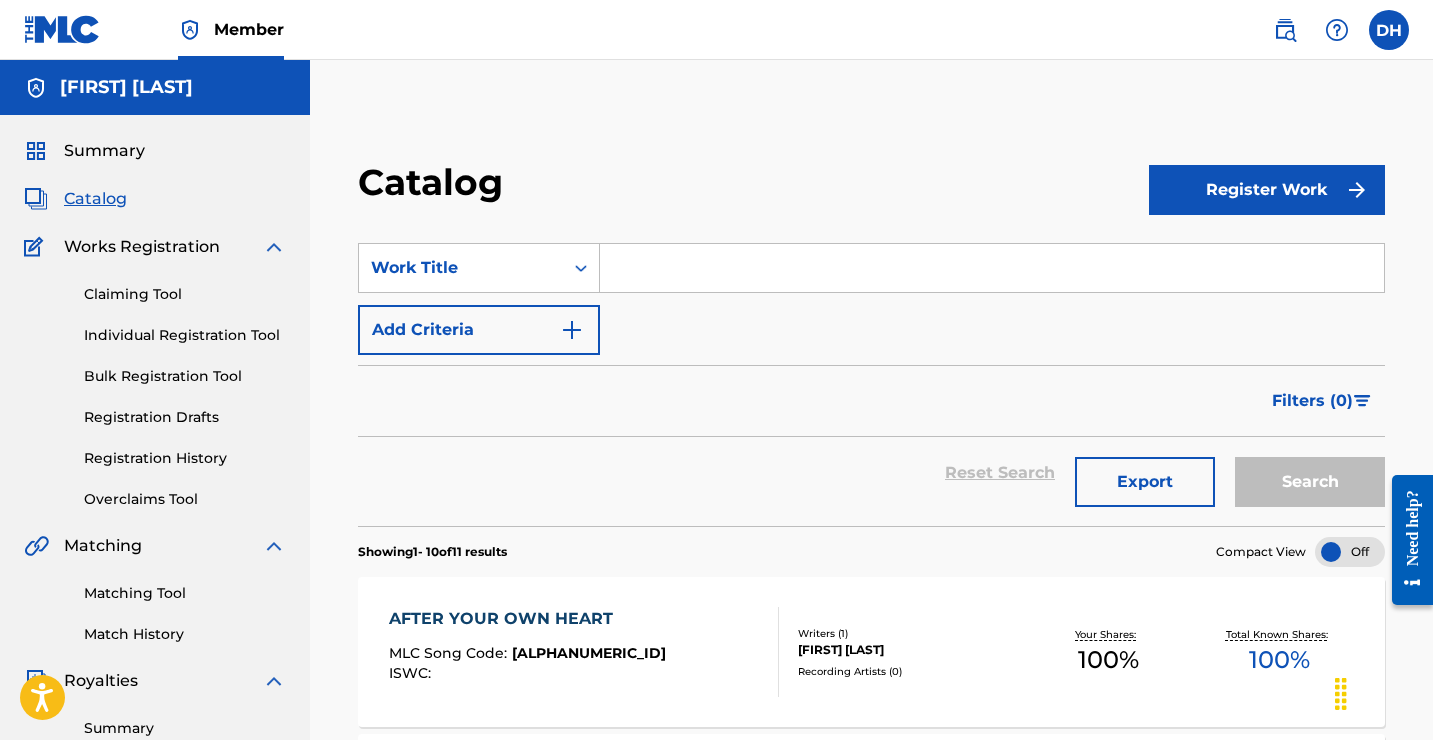 click on "Register Work" at bounding box center [1267, 190] 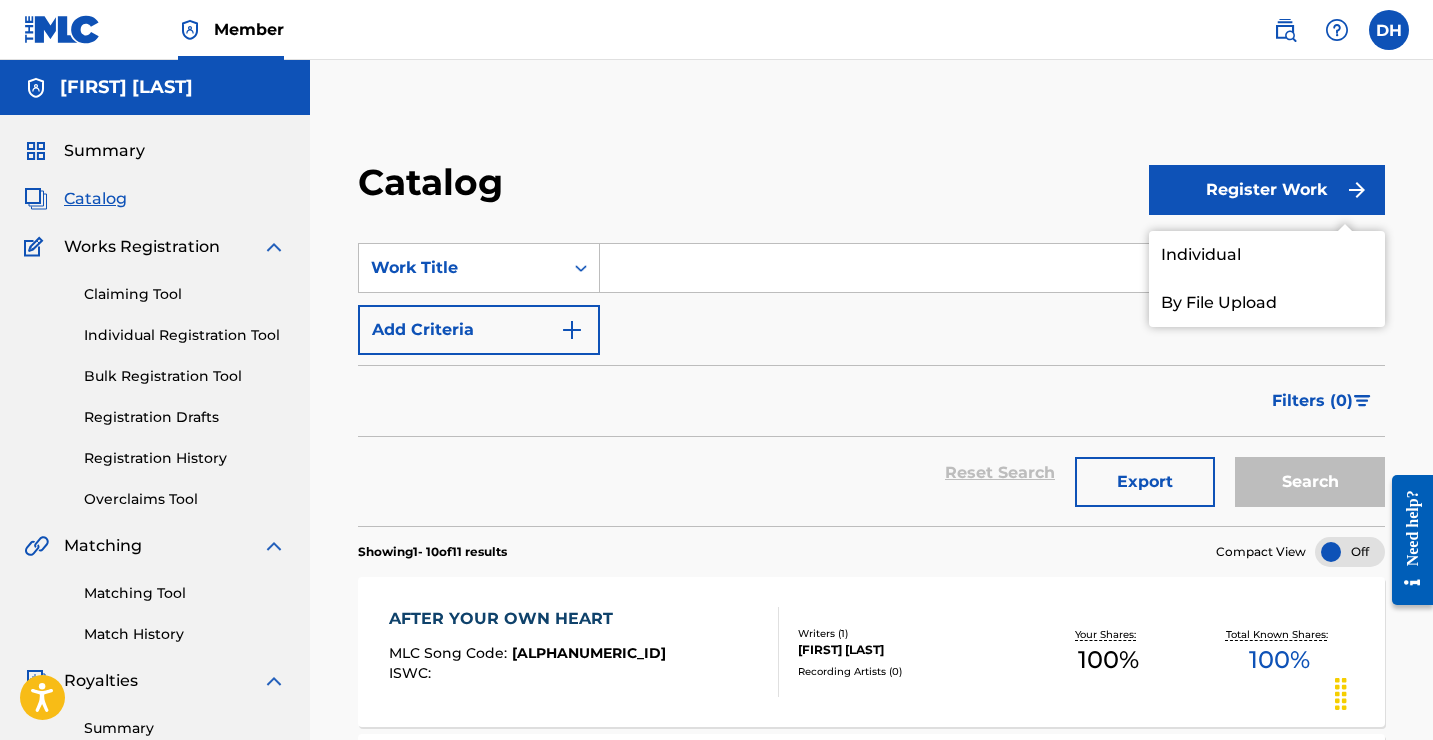 click on "Individual" at bounding box center [1267, 255] 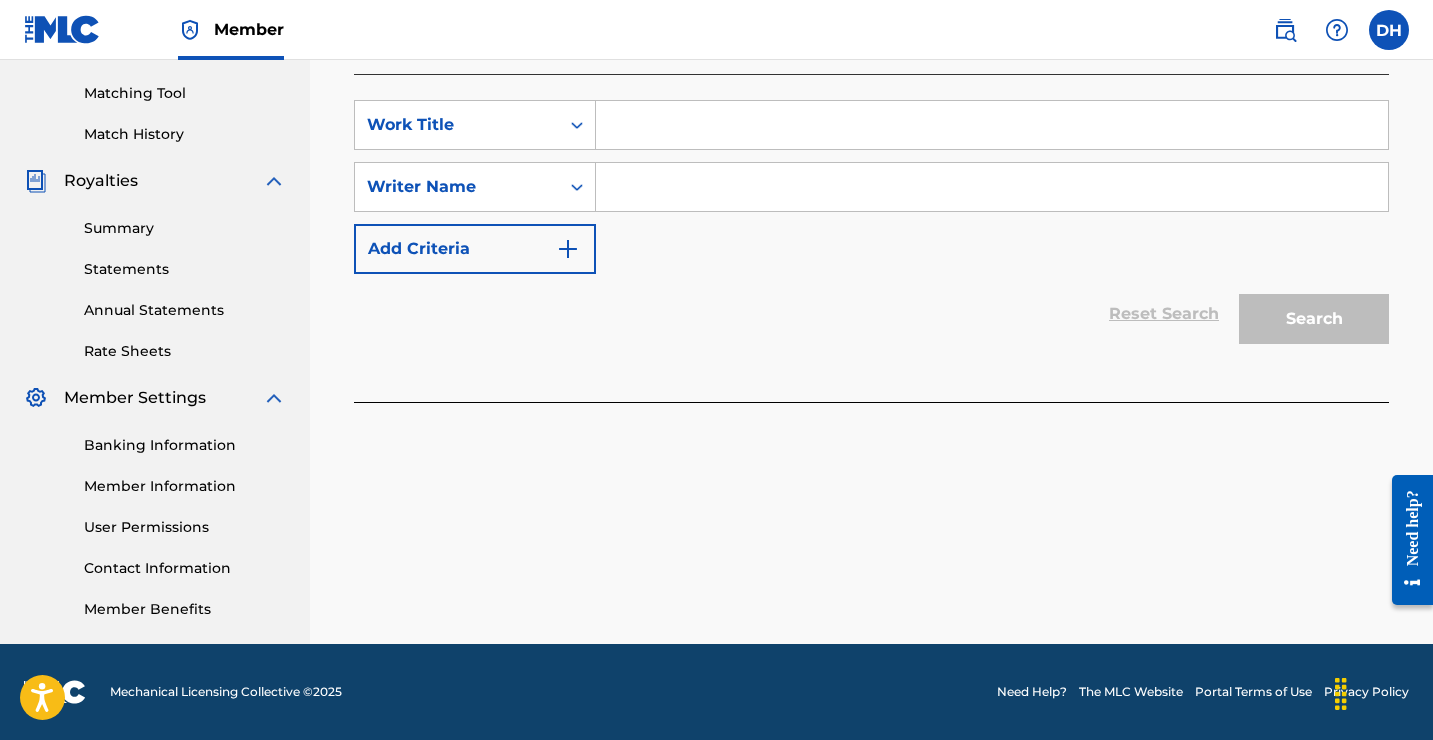 scroll, scrollTop: 500, scrollLeft: 0, axis: vertical 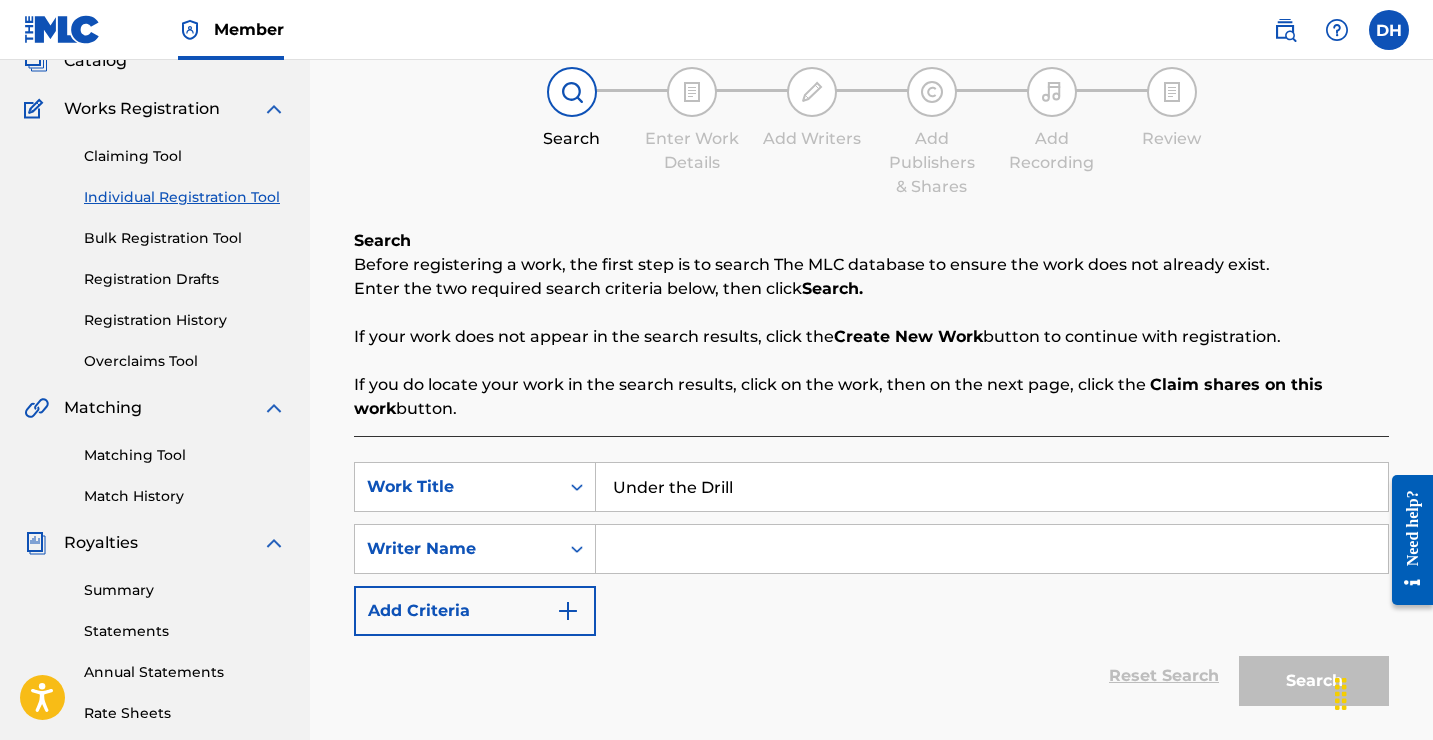 type on "Under the Drill" 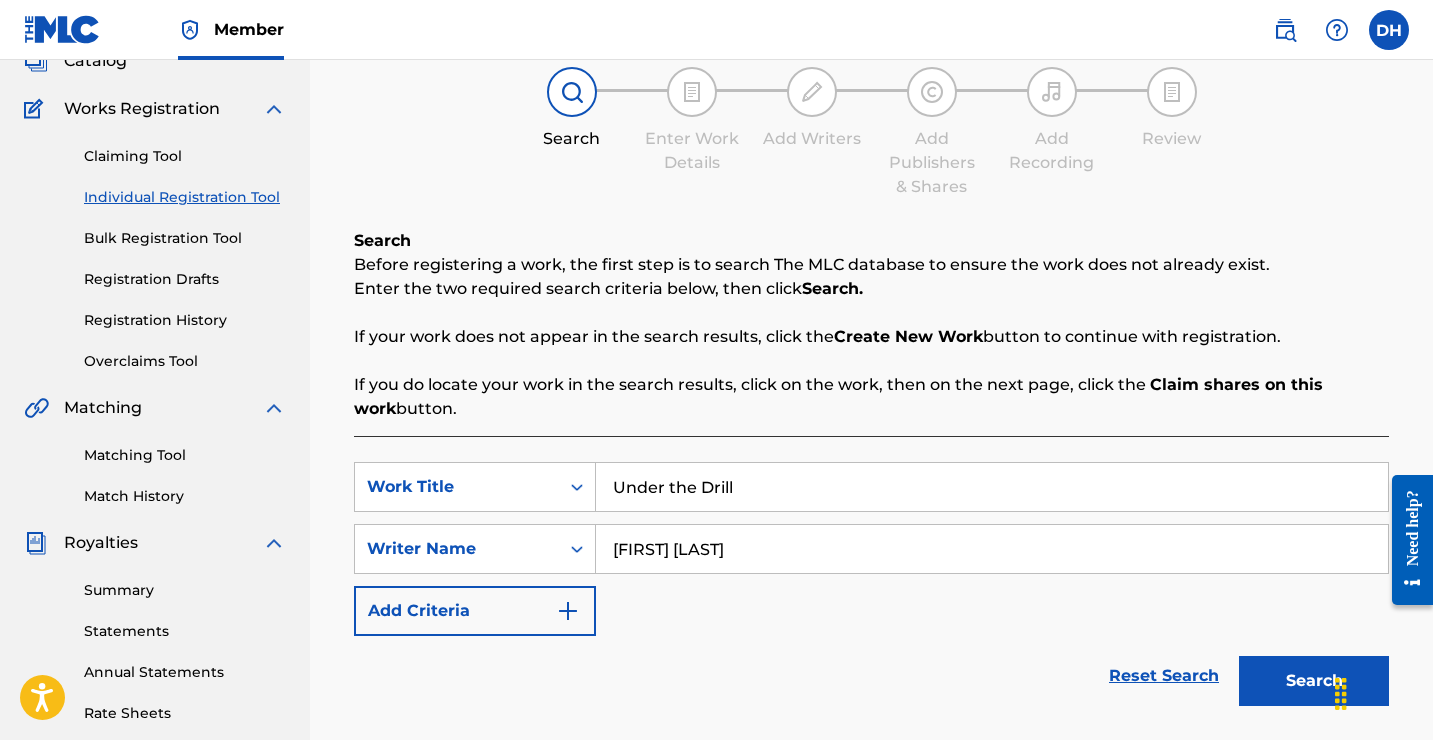 type on "[FIRST] [LAST]" 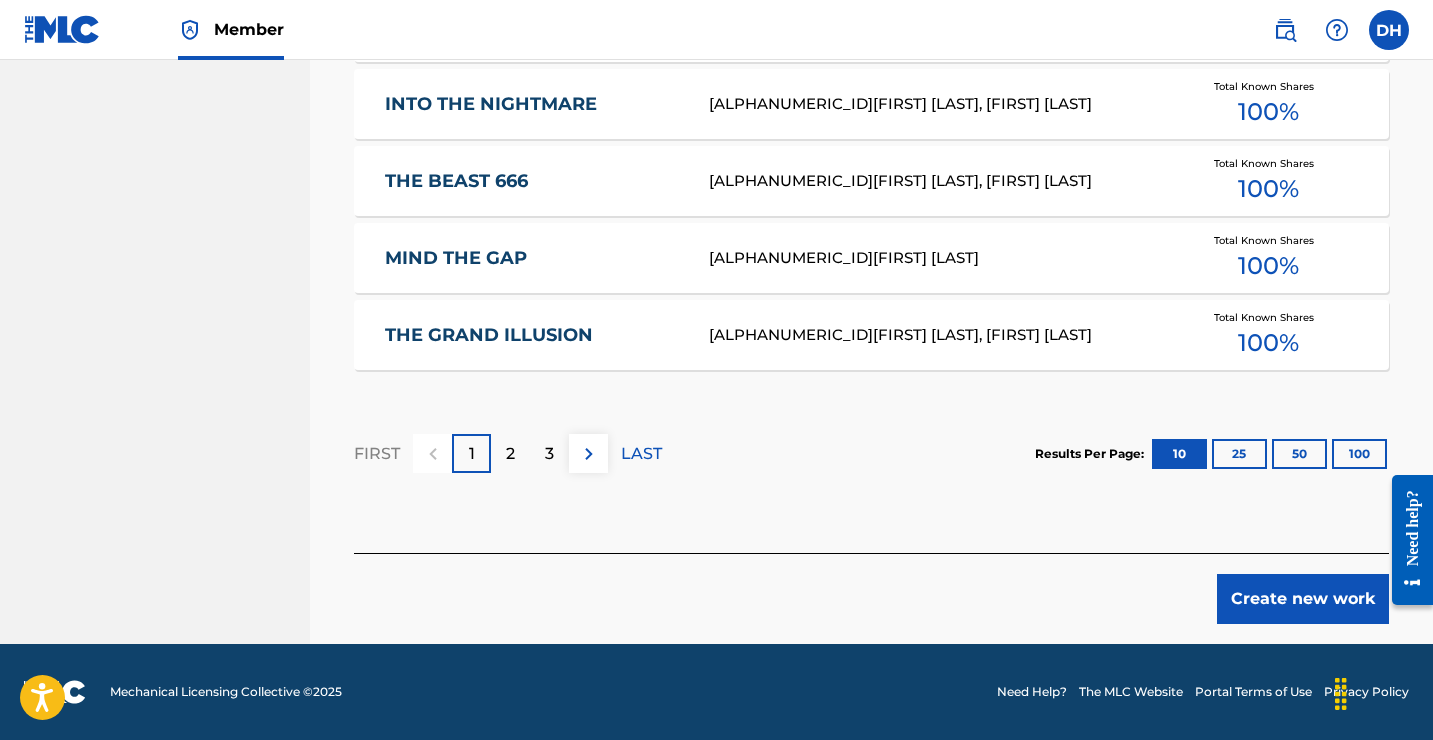 click on "Create new work" at bounding box center [1303, 599] 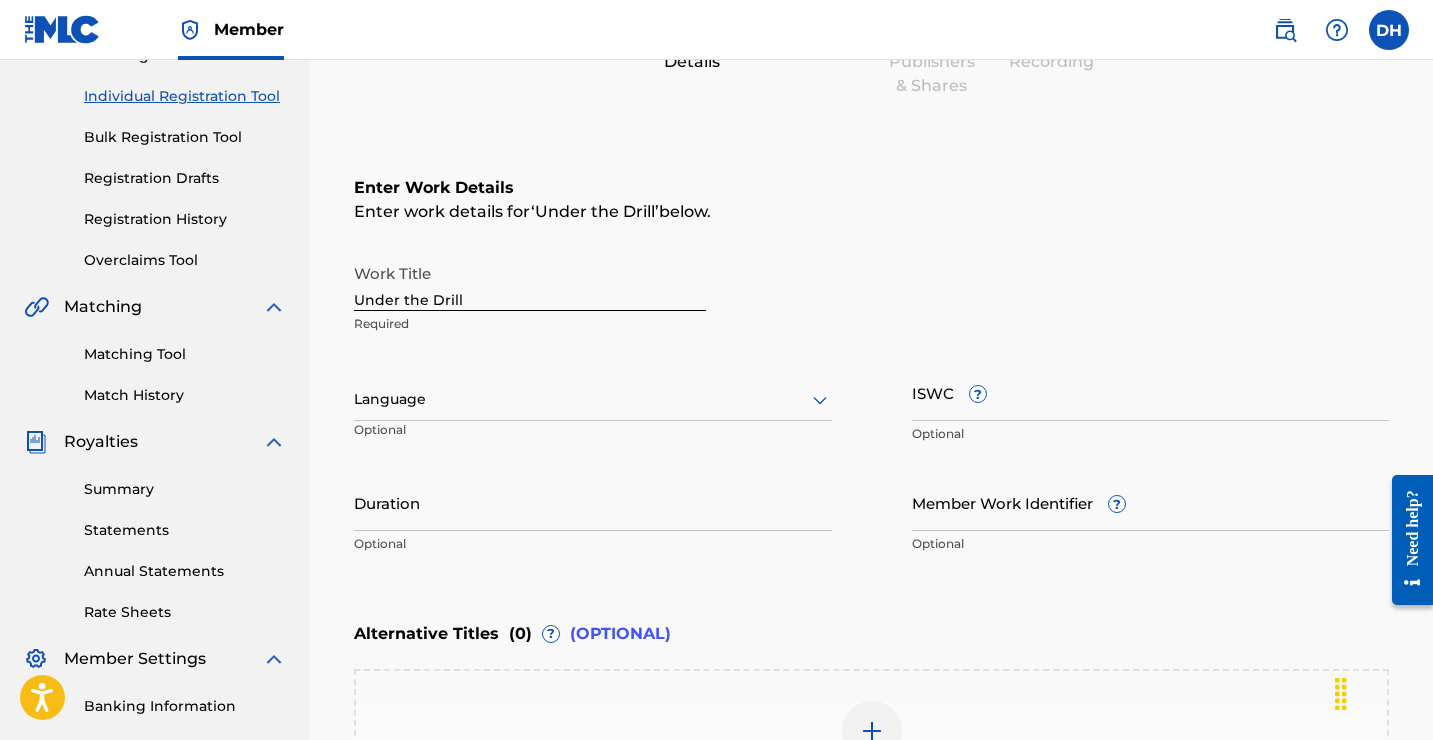 scroll, scrollTop: 269, scrollLeft: 0, axis: vertical 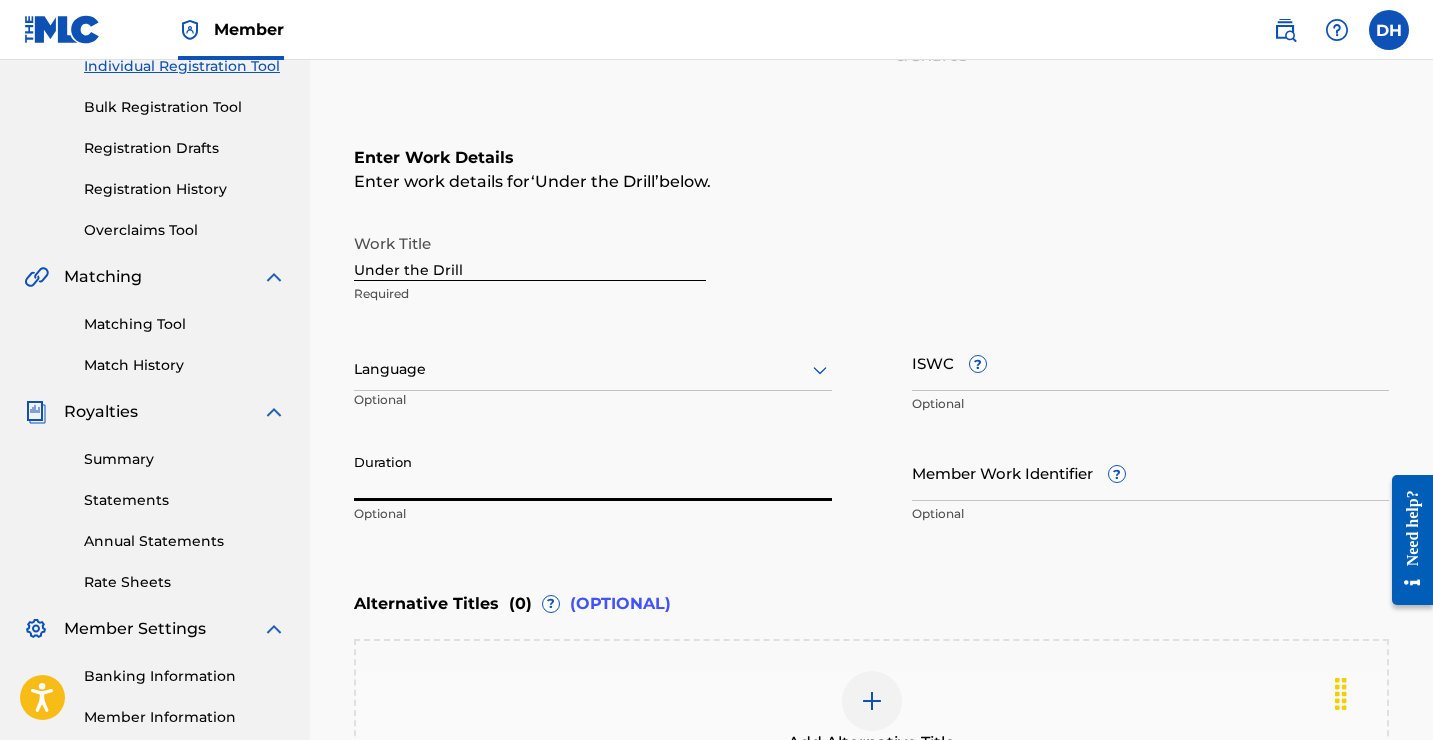 click on "Duration" at bounding box center [593, 472] 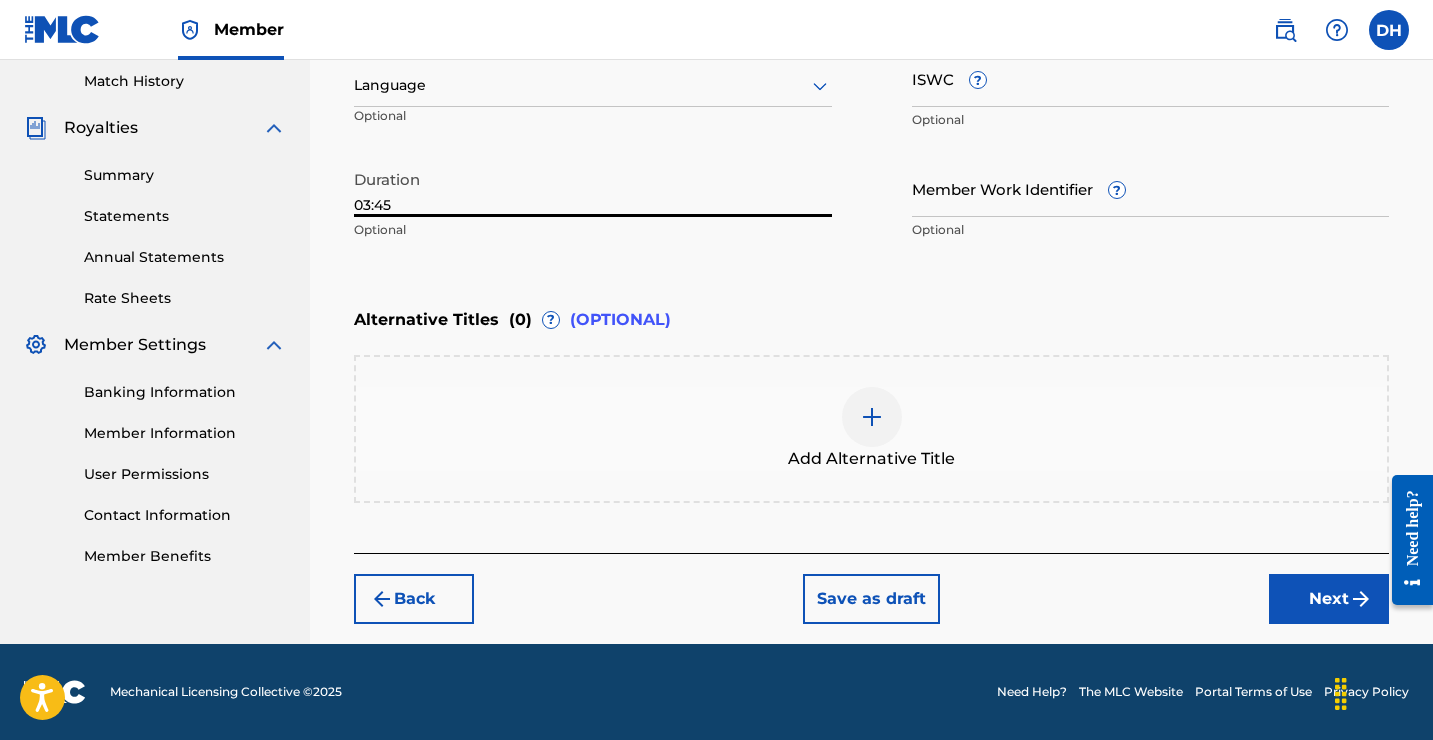 type on "03:45" 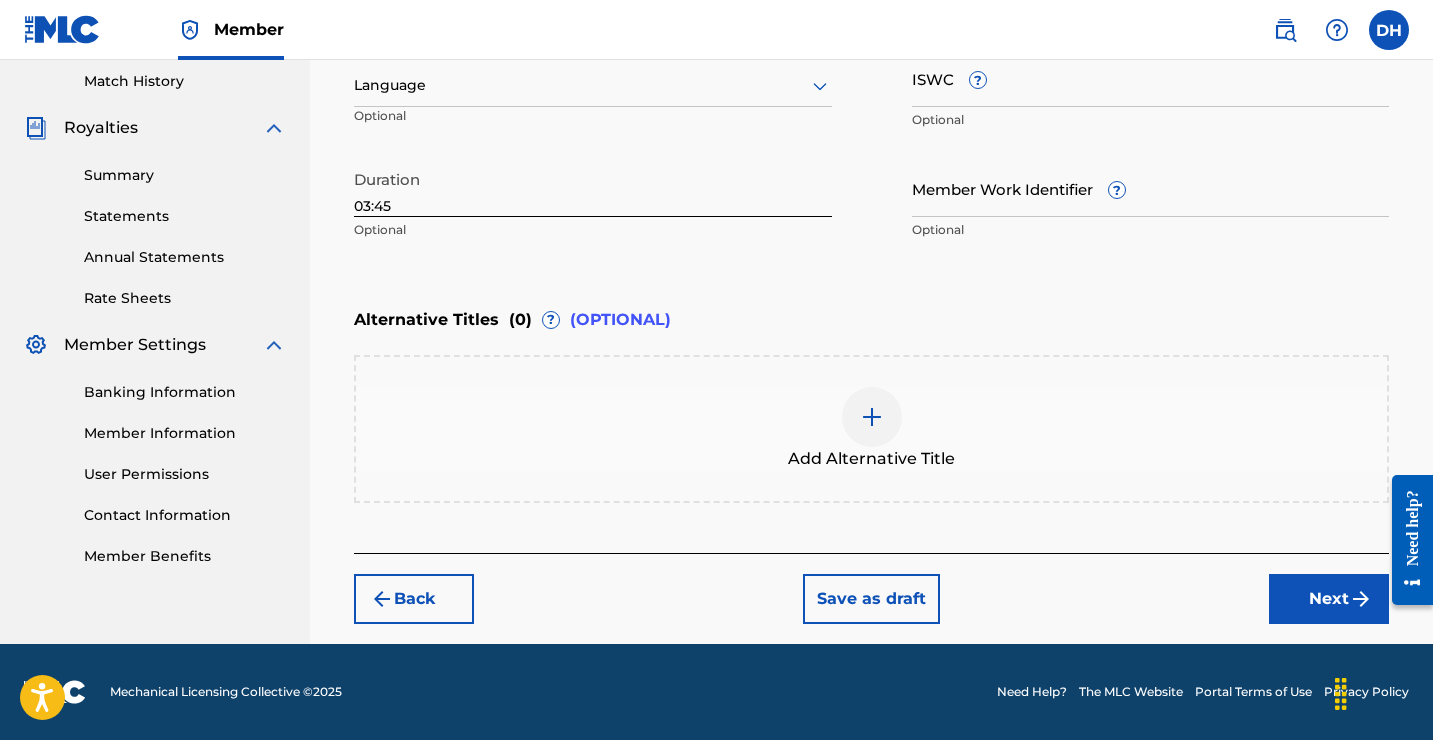 click on "Next" at bounding box center (1329, 599) 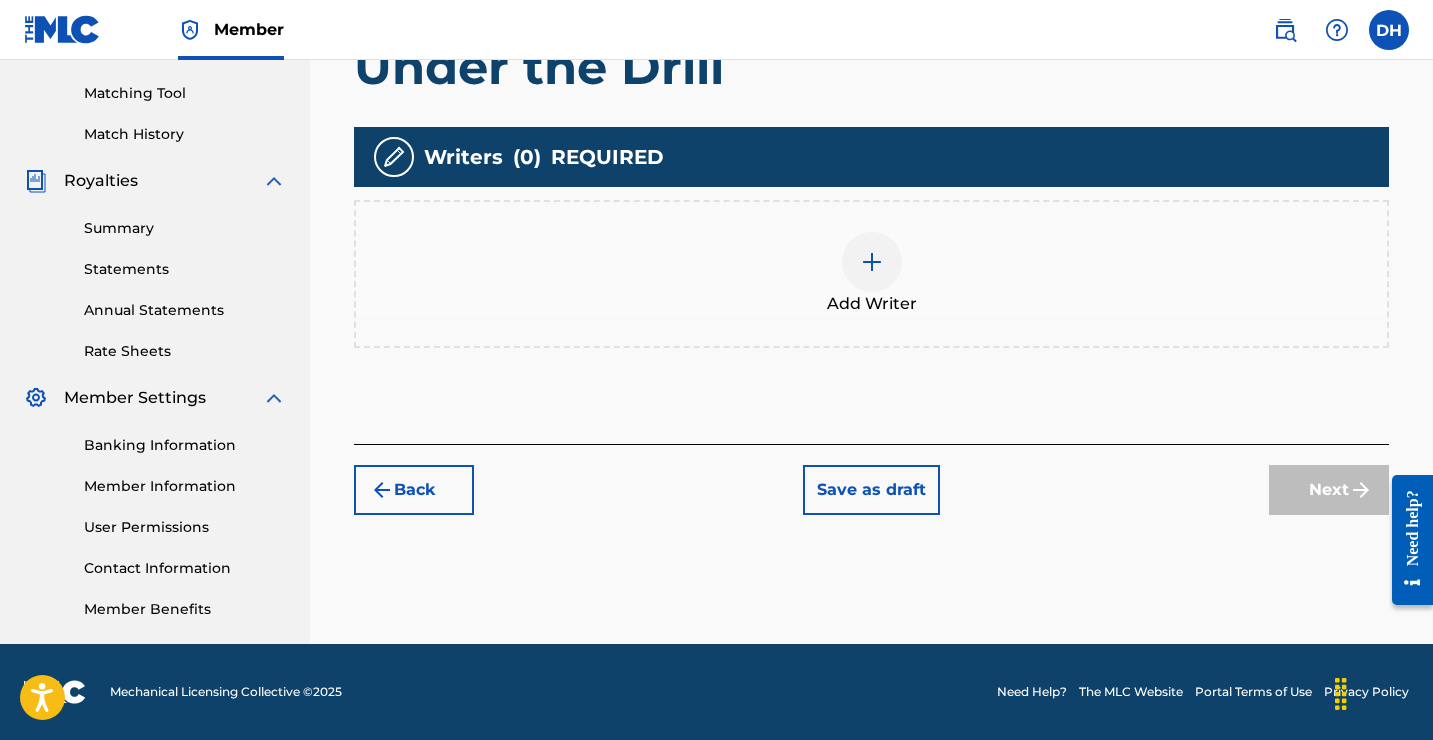 click on "Add Writer" at bounding box center [872, 304] 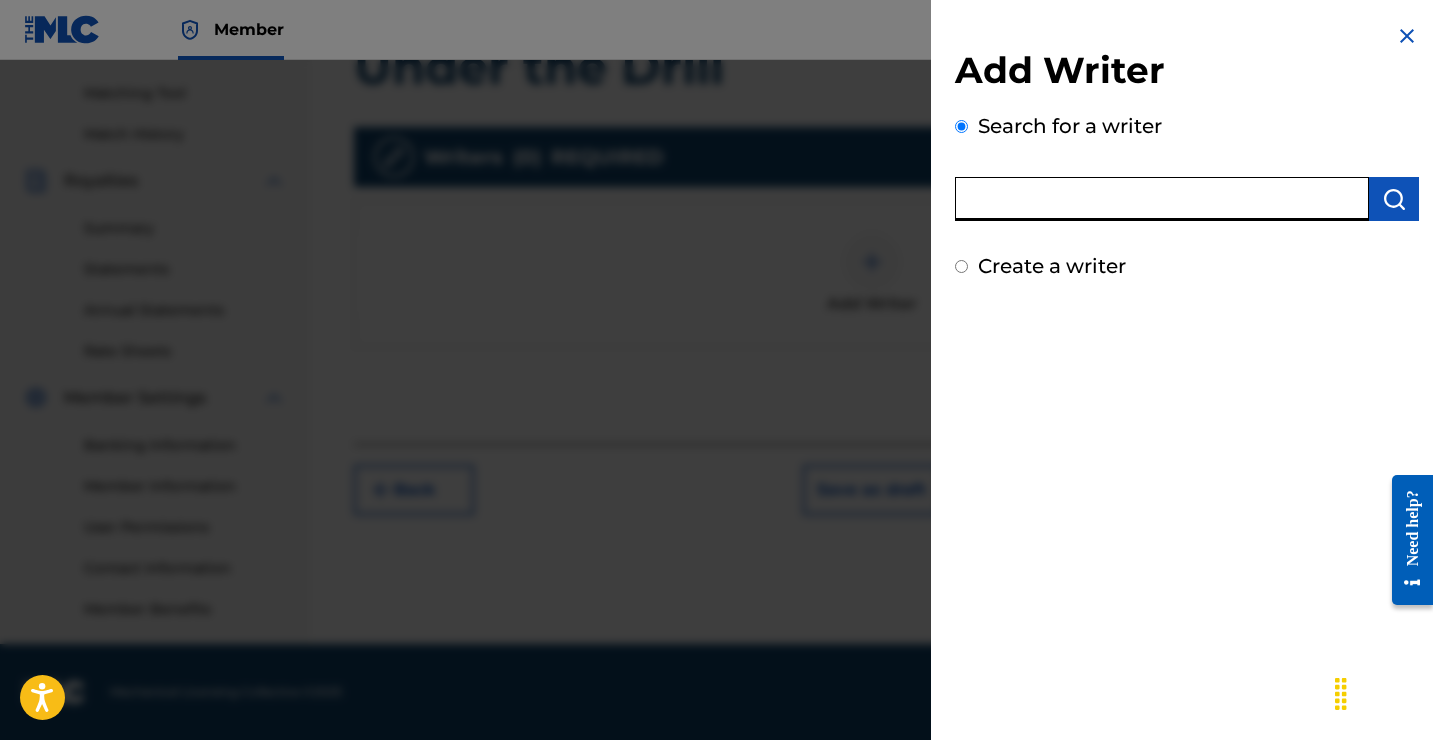 click at bounding box center (1162, 199) 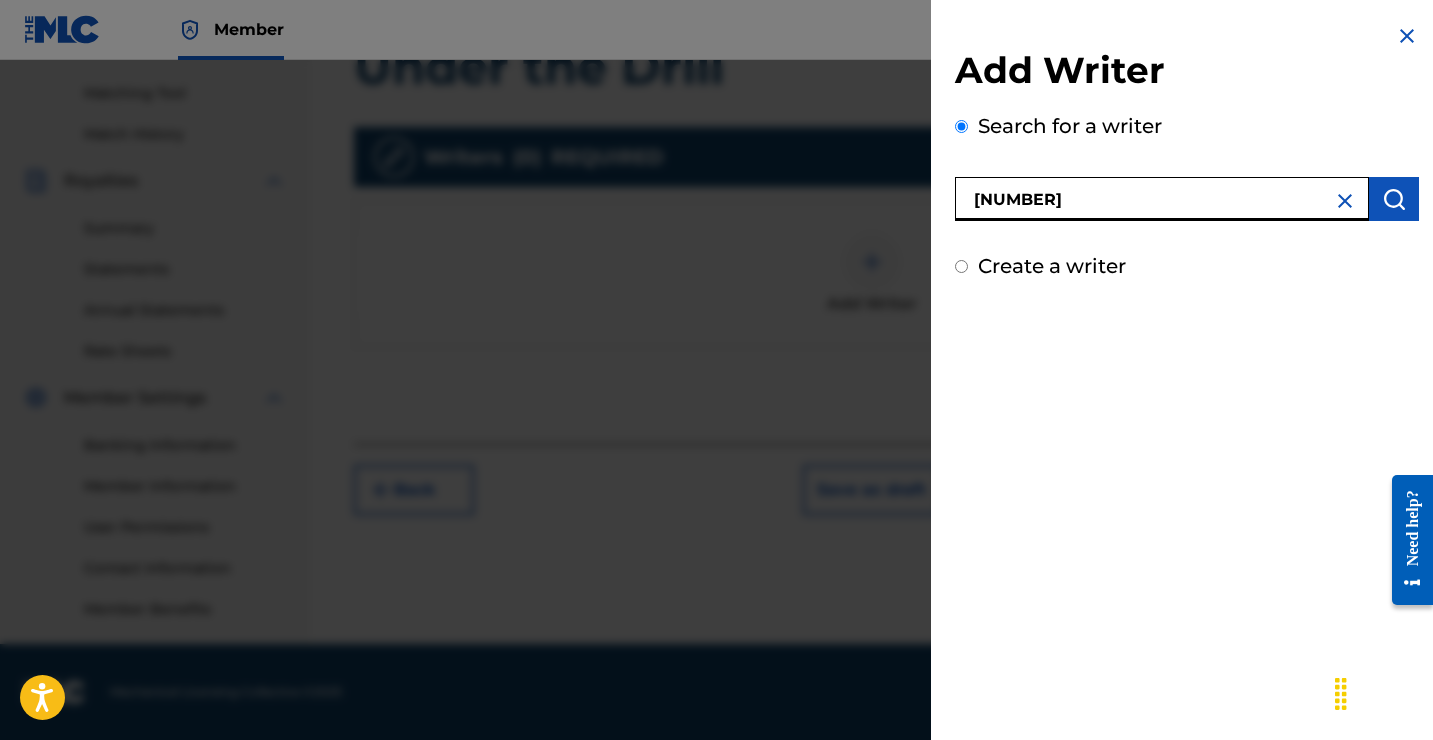 type on "[NUMBER]" 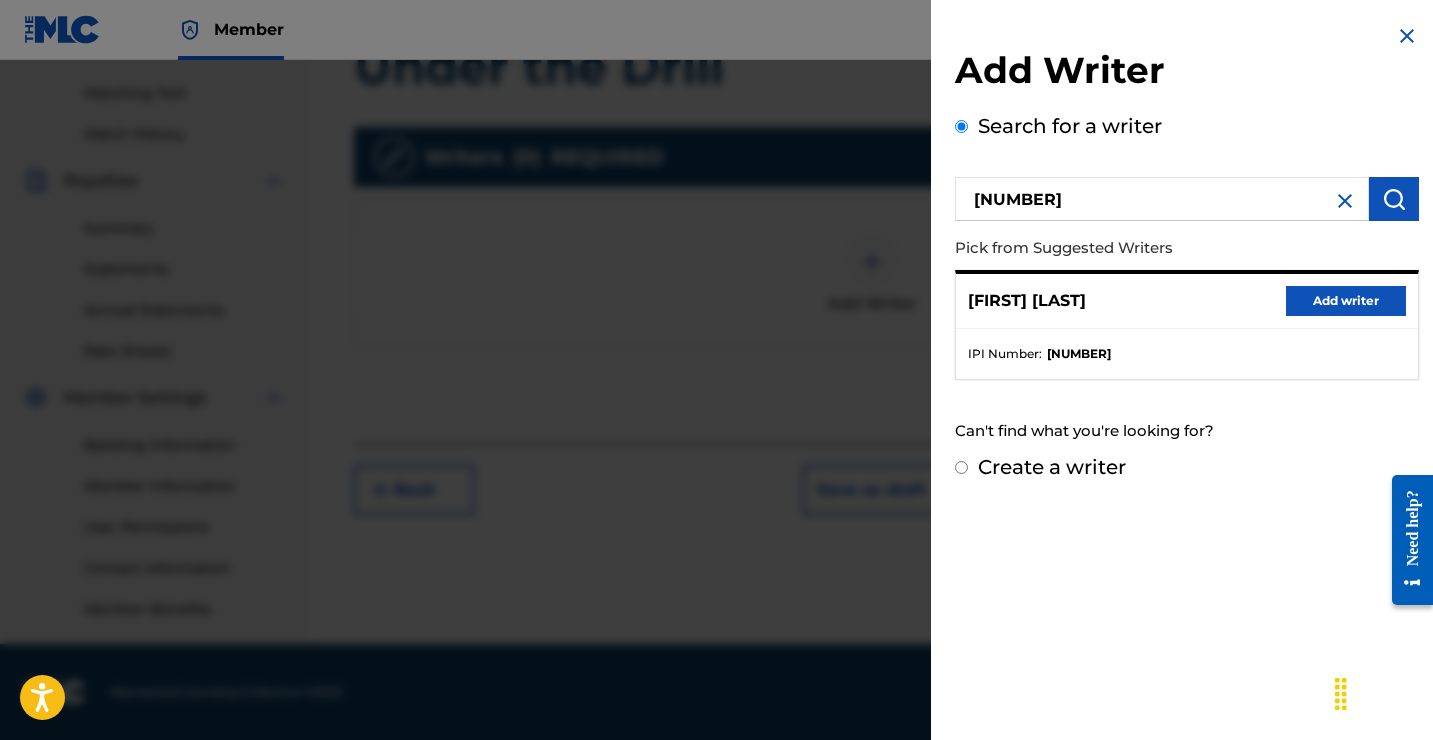 click on "Add writer" at bounding box center [1346, 301] 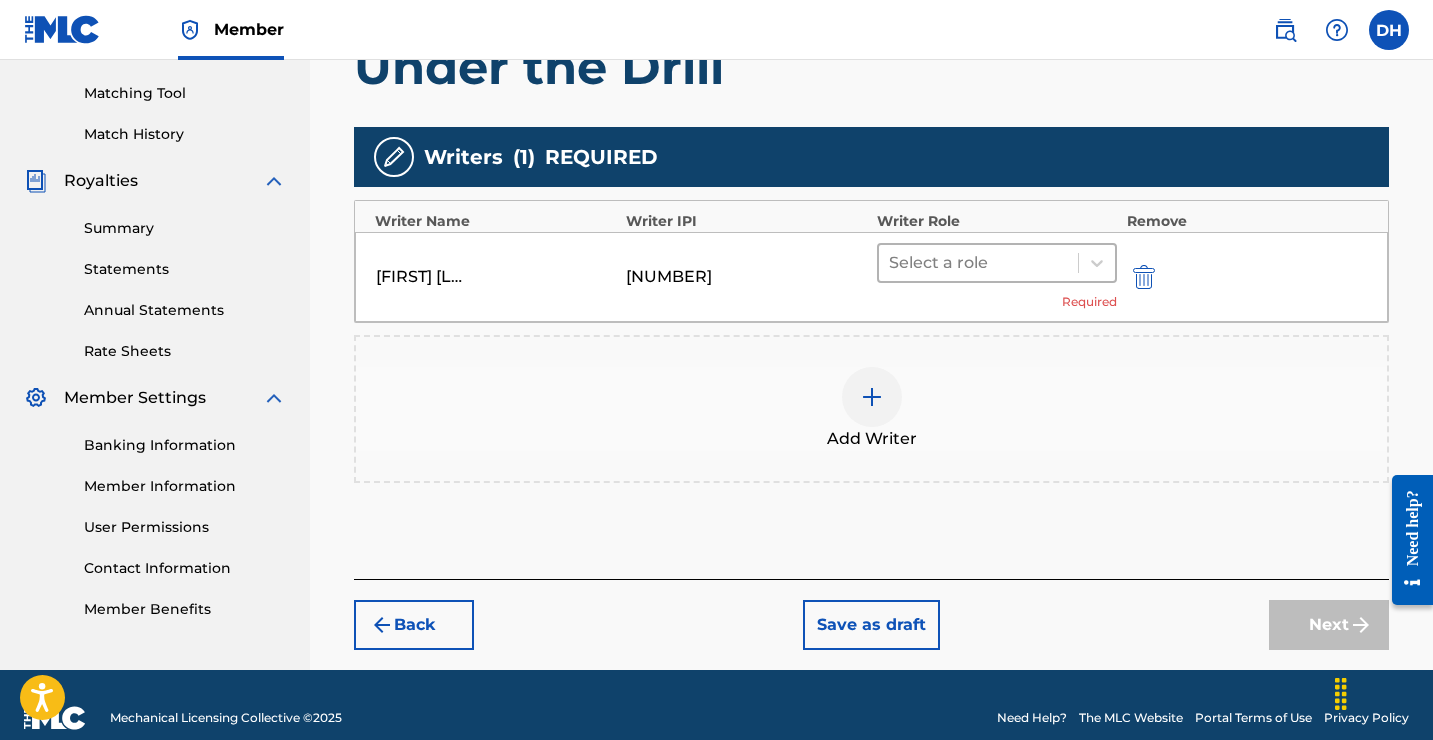 click at bounding box center [978, 263] 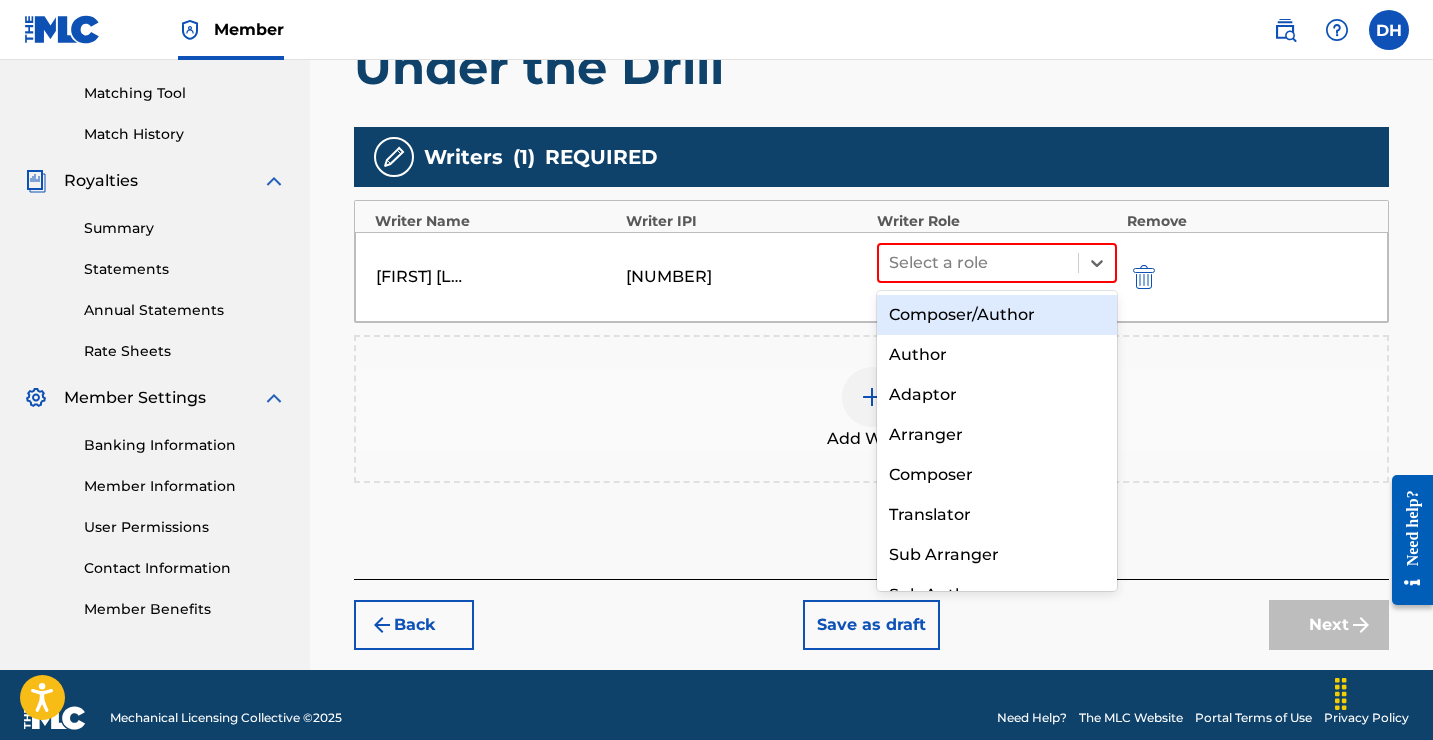 click on "Composer/Author" at bounding box center (997, 315) 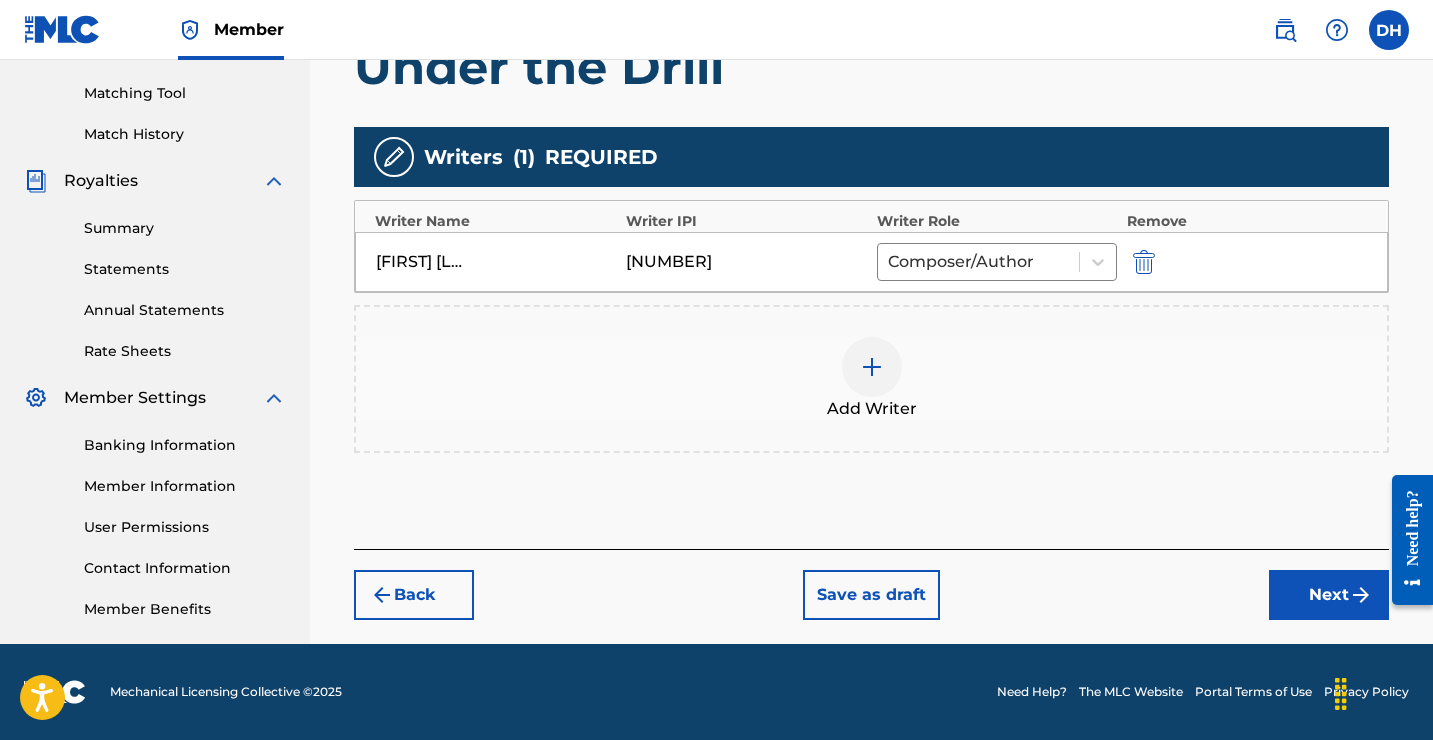 click on "Next" at bounding box center (1329, 595) 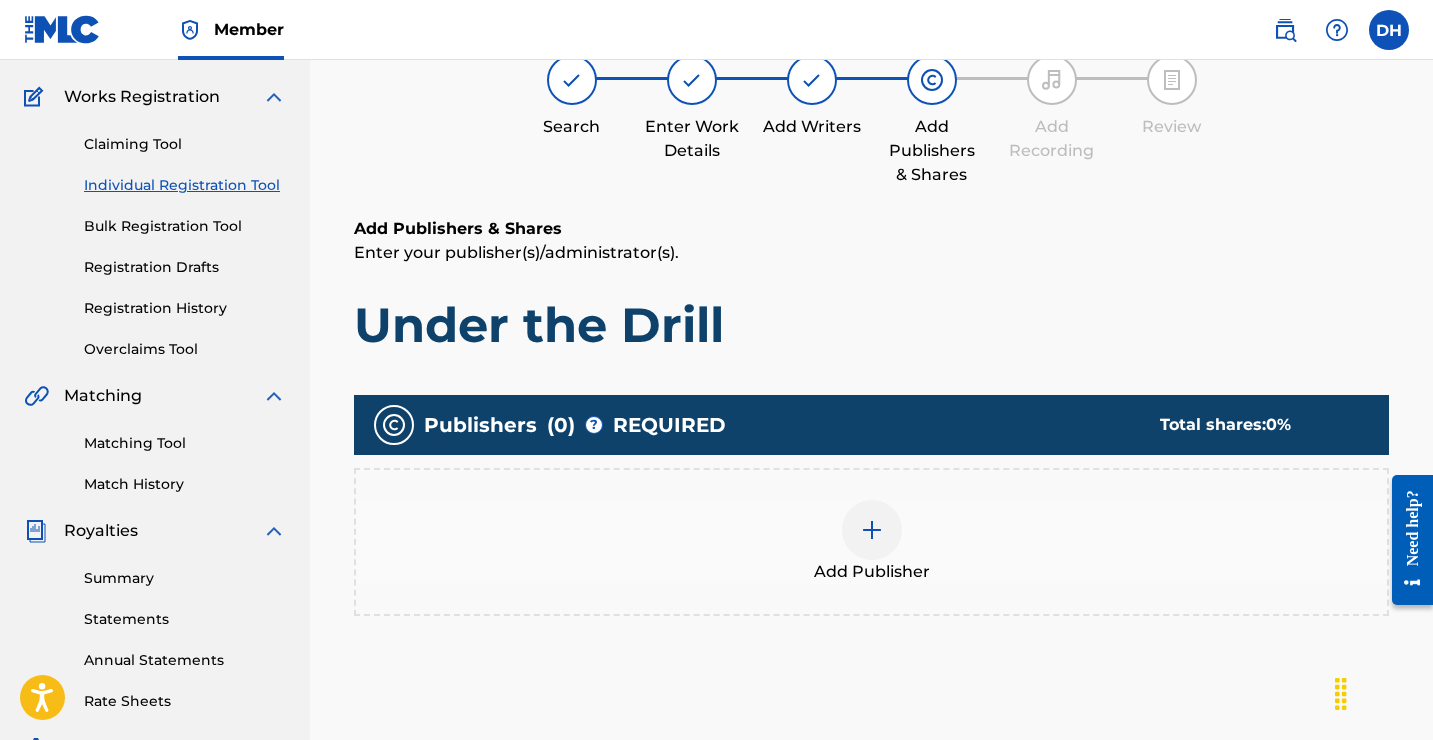 scroll, scrollTop: 90, scrollLeft: 0, axis: vertical 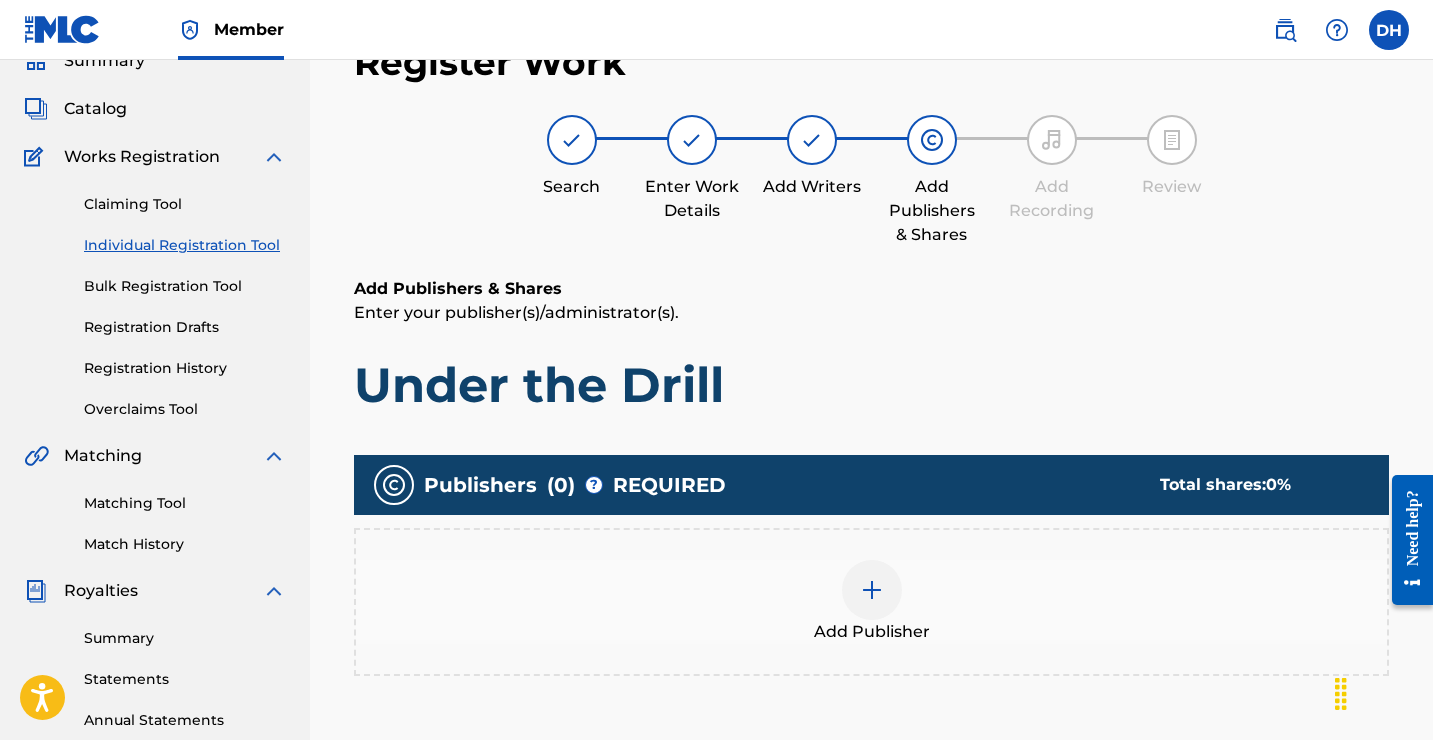 click at bounding box center [872, 590] 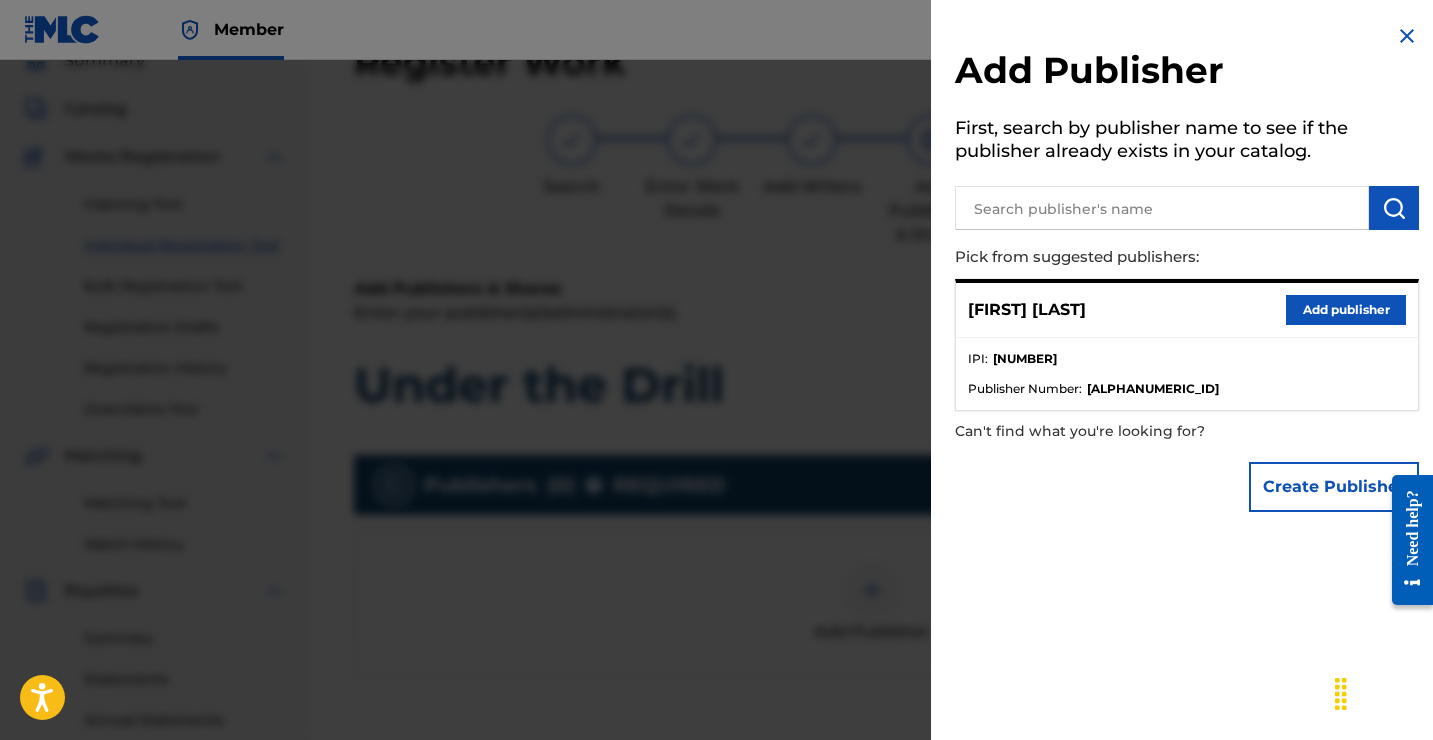 click on "Add publisher" at bounding box center (1346, 310) 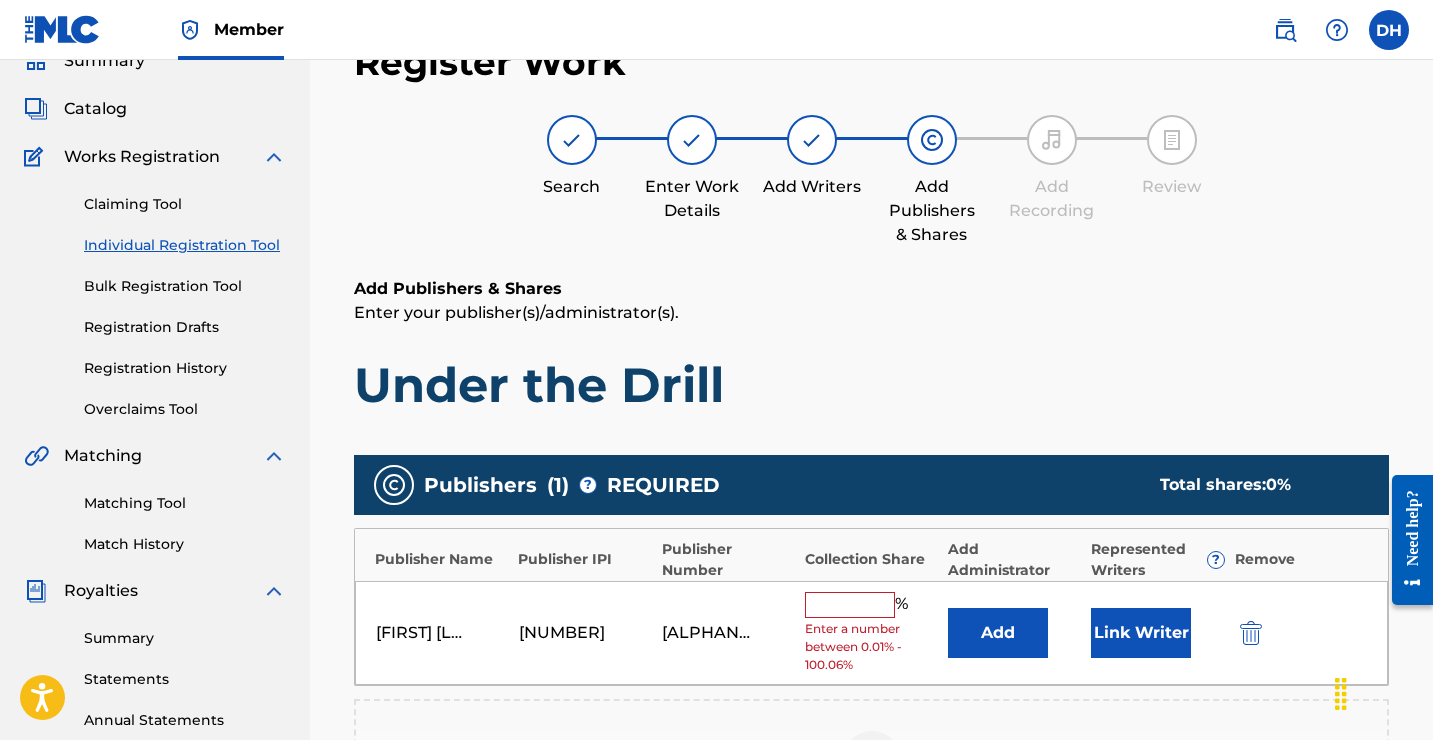 click at bounding box center (850, 605) 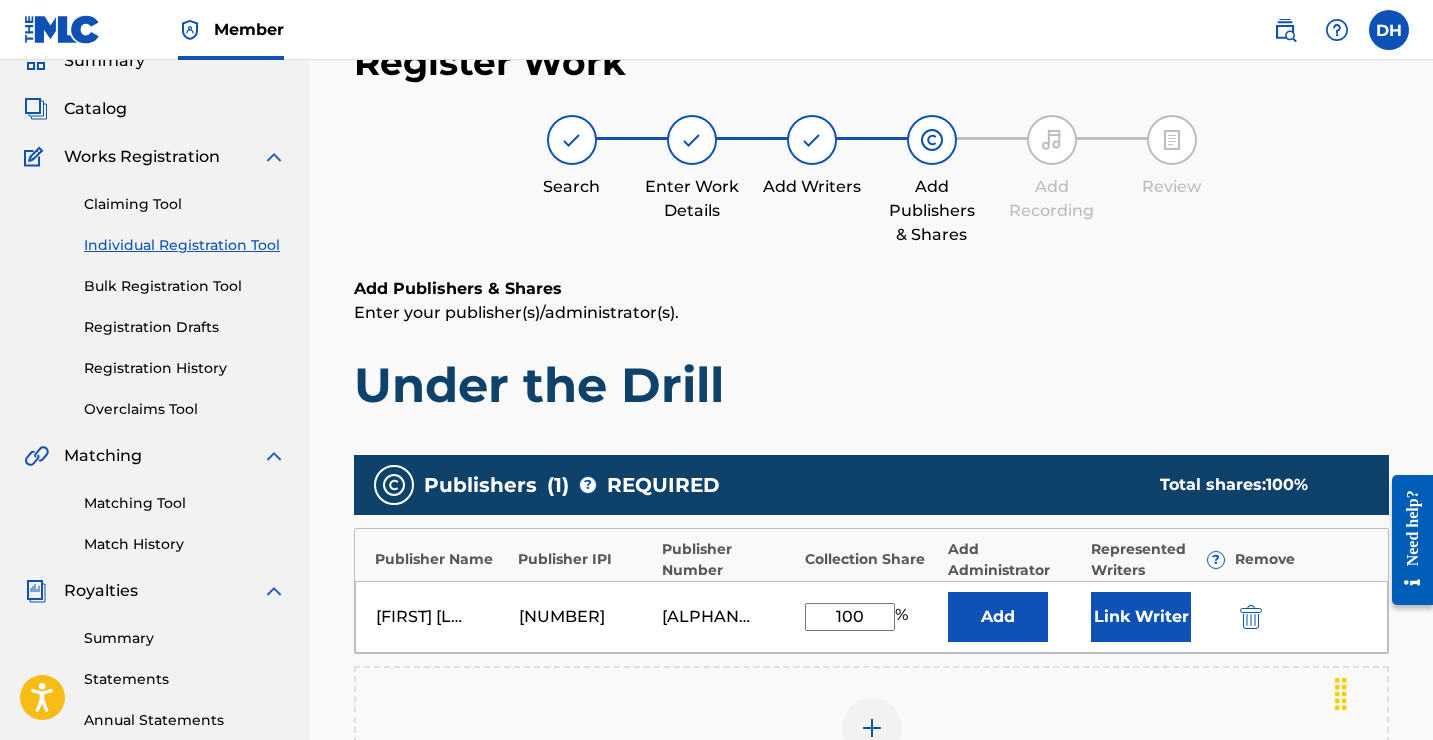 type on "100" 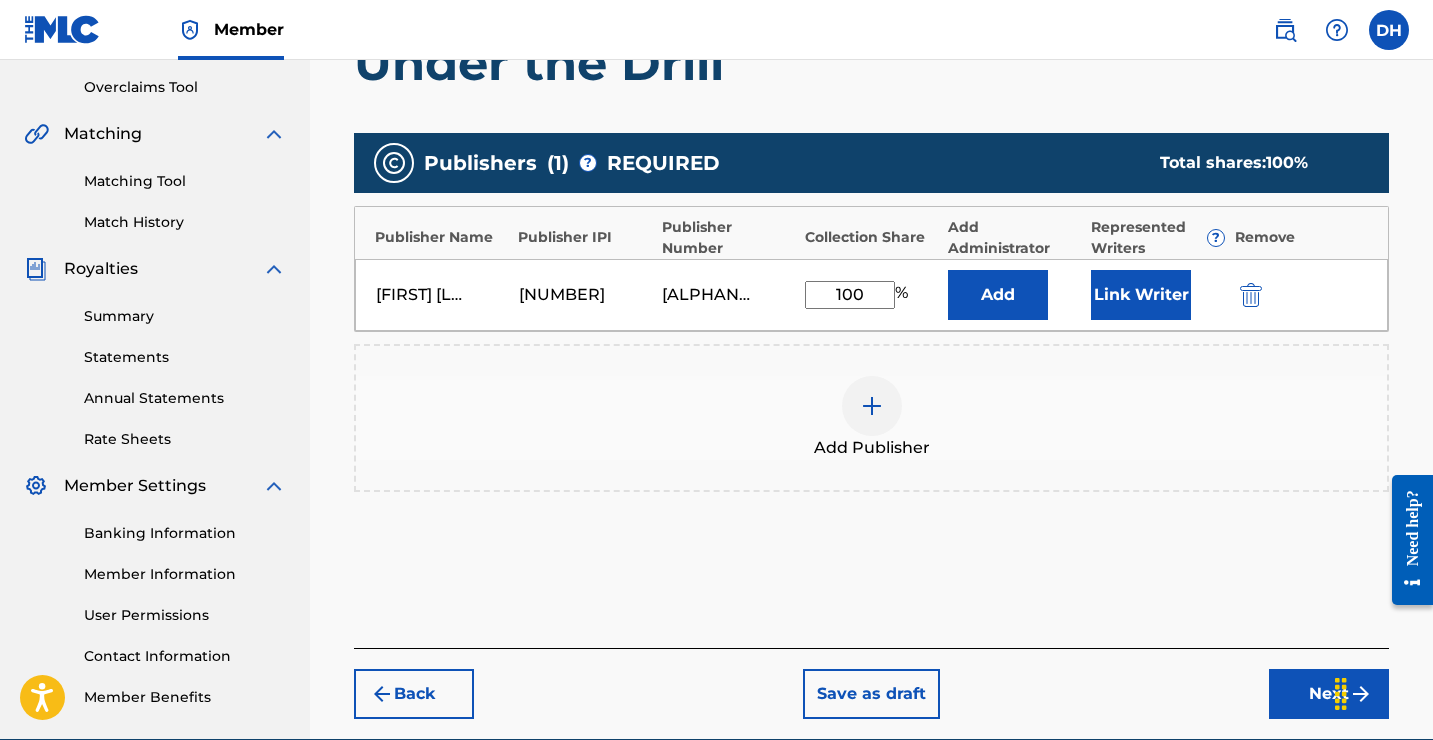click on "Next" at bounding box center (1329, 694) 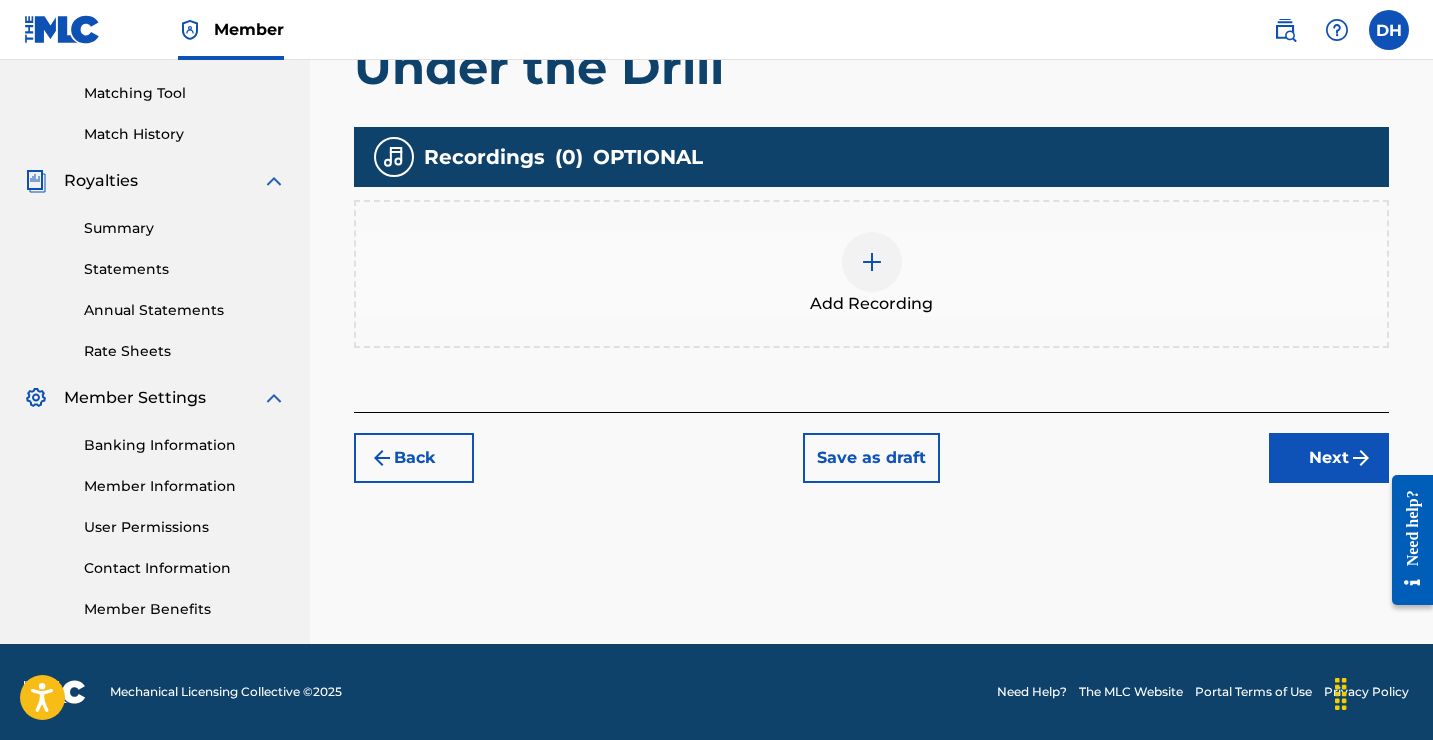 click on "Next" at bounding box center (1329, 458) 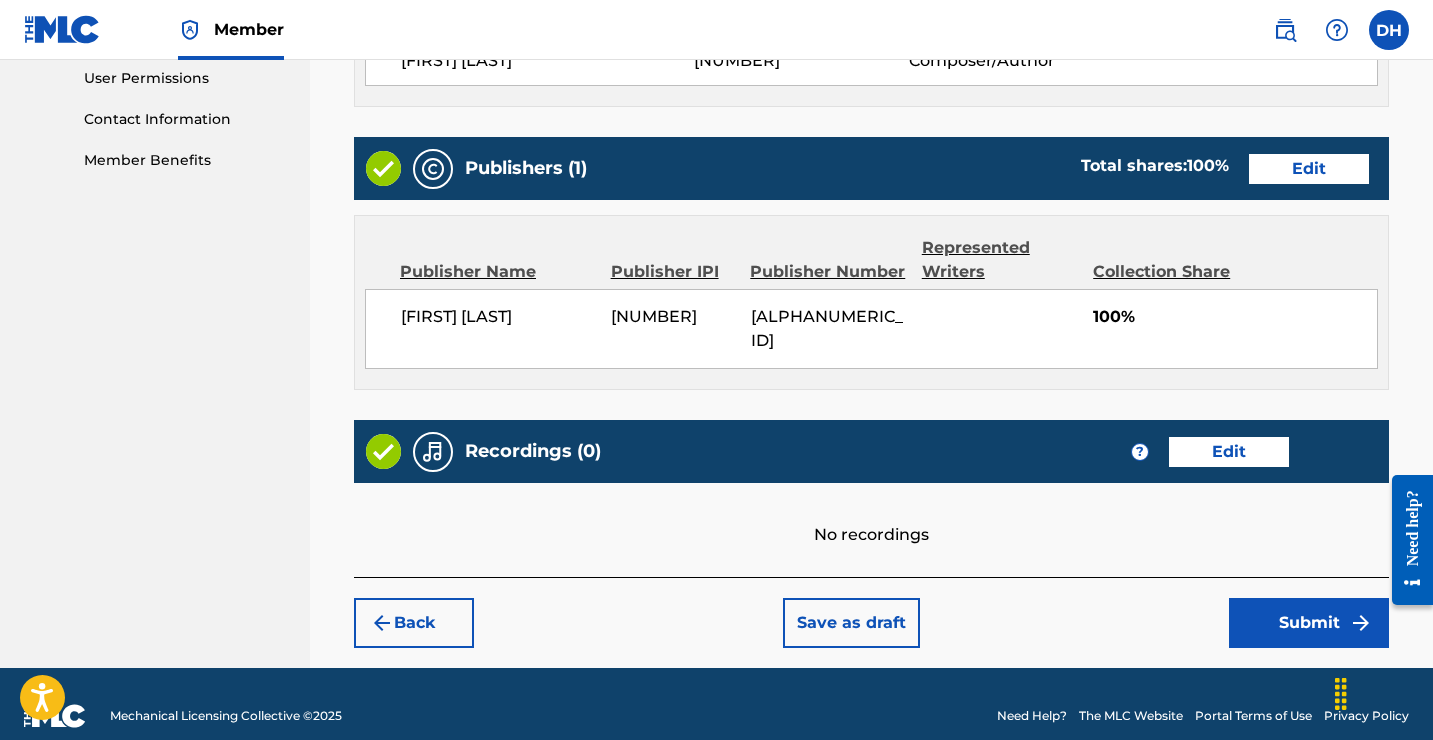 scroll, scrollTop: 948, scrollLeft: 0, axis: vertical 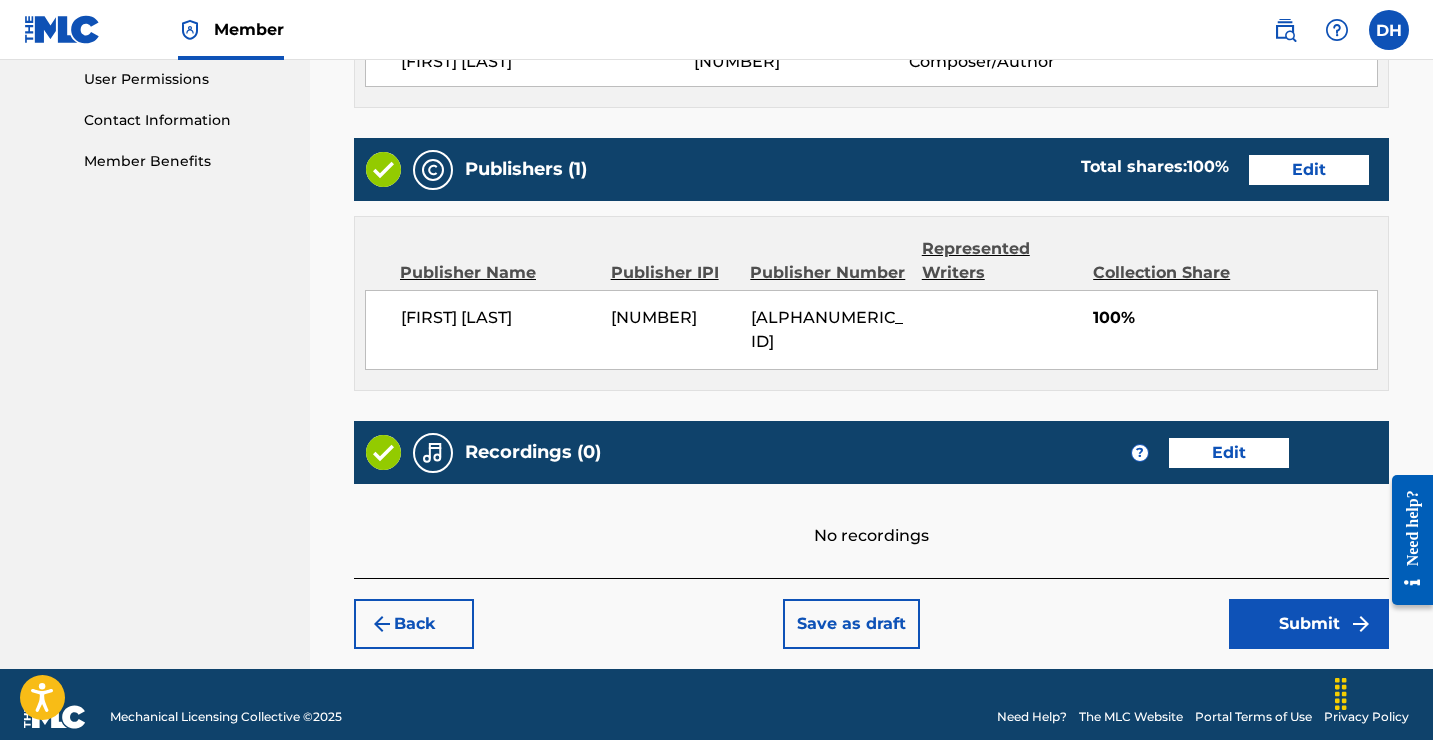 click on "Submit" at bounding box center [1309, 624] 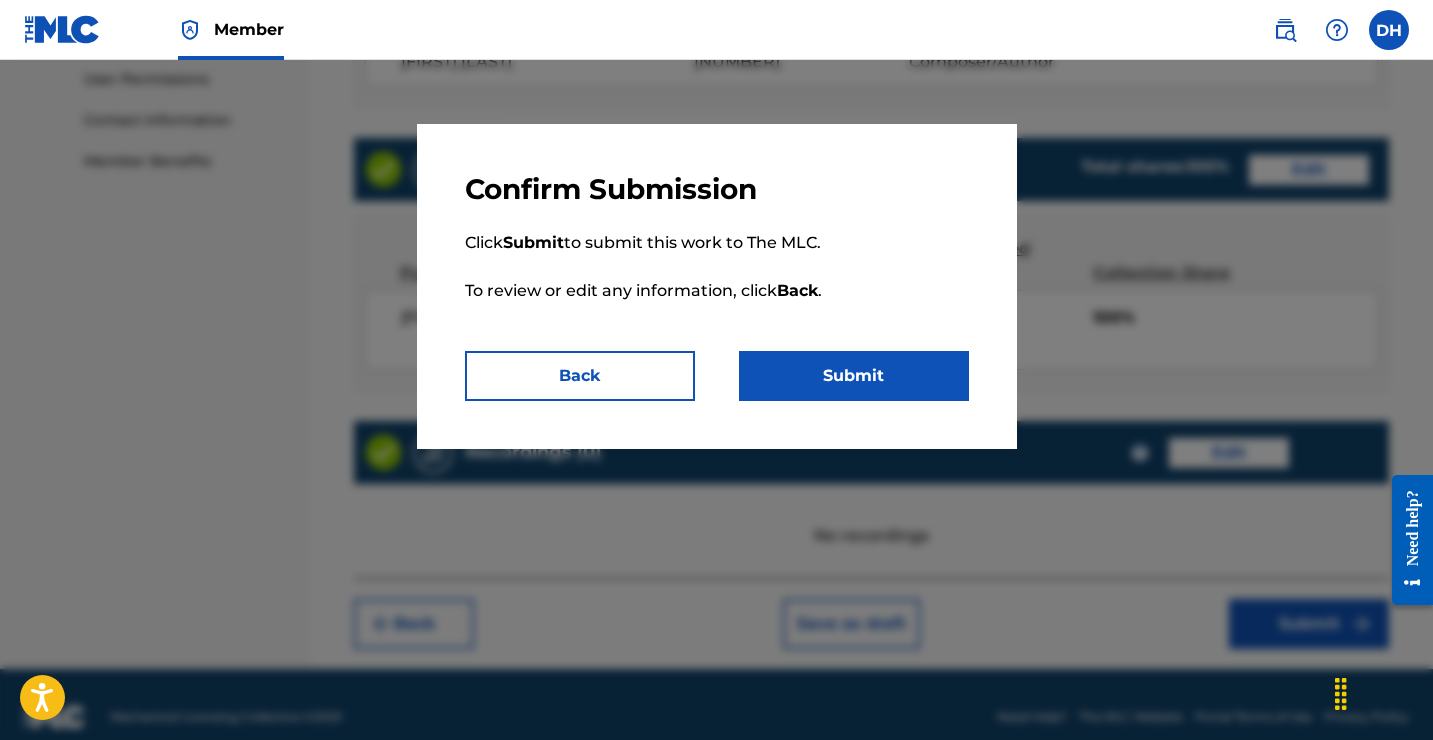 click on "Submit" at bounding box center [854, 376] 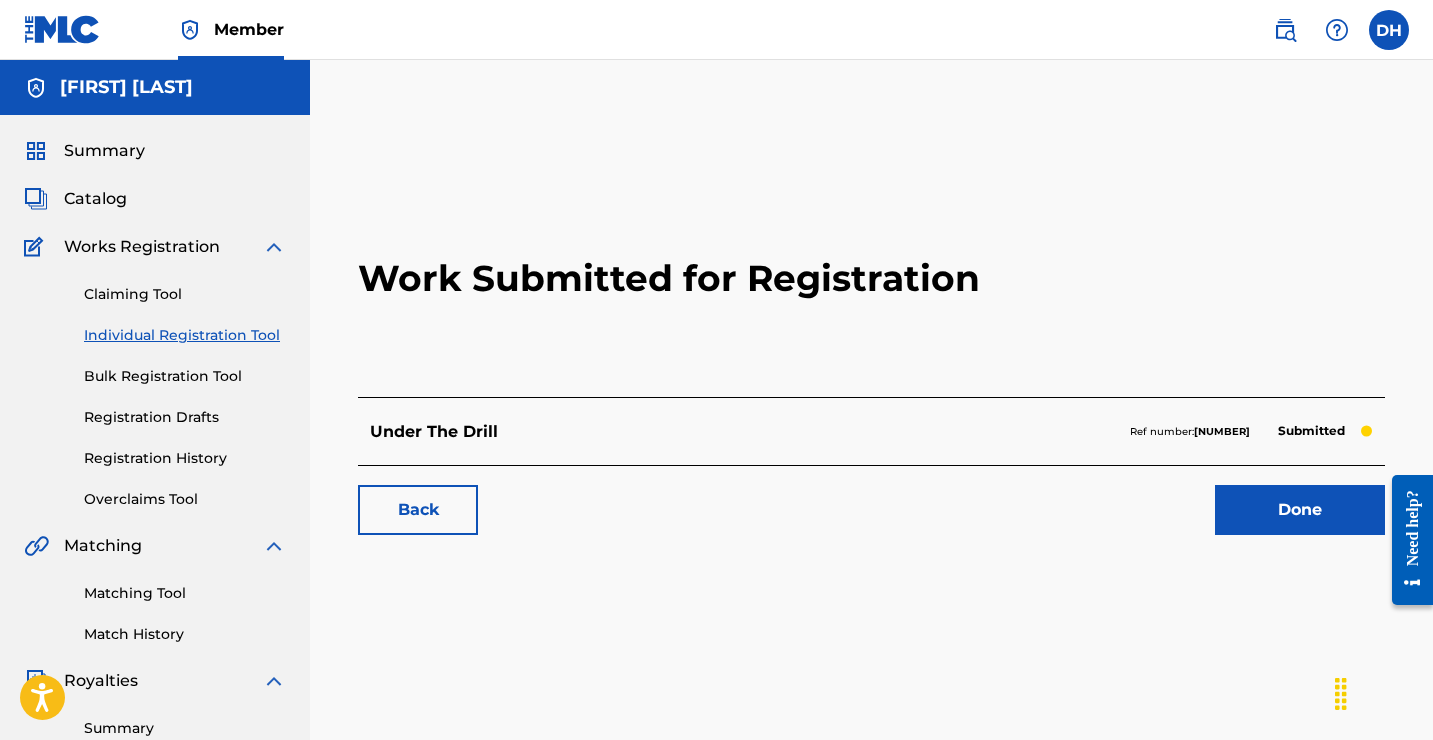 click on "Done" at bounding box center (1300, 510) 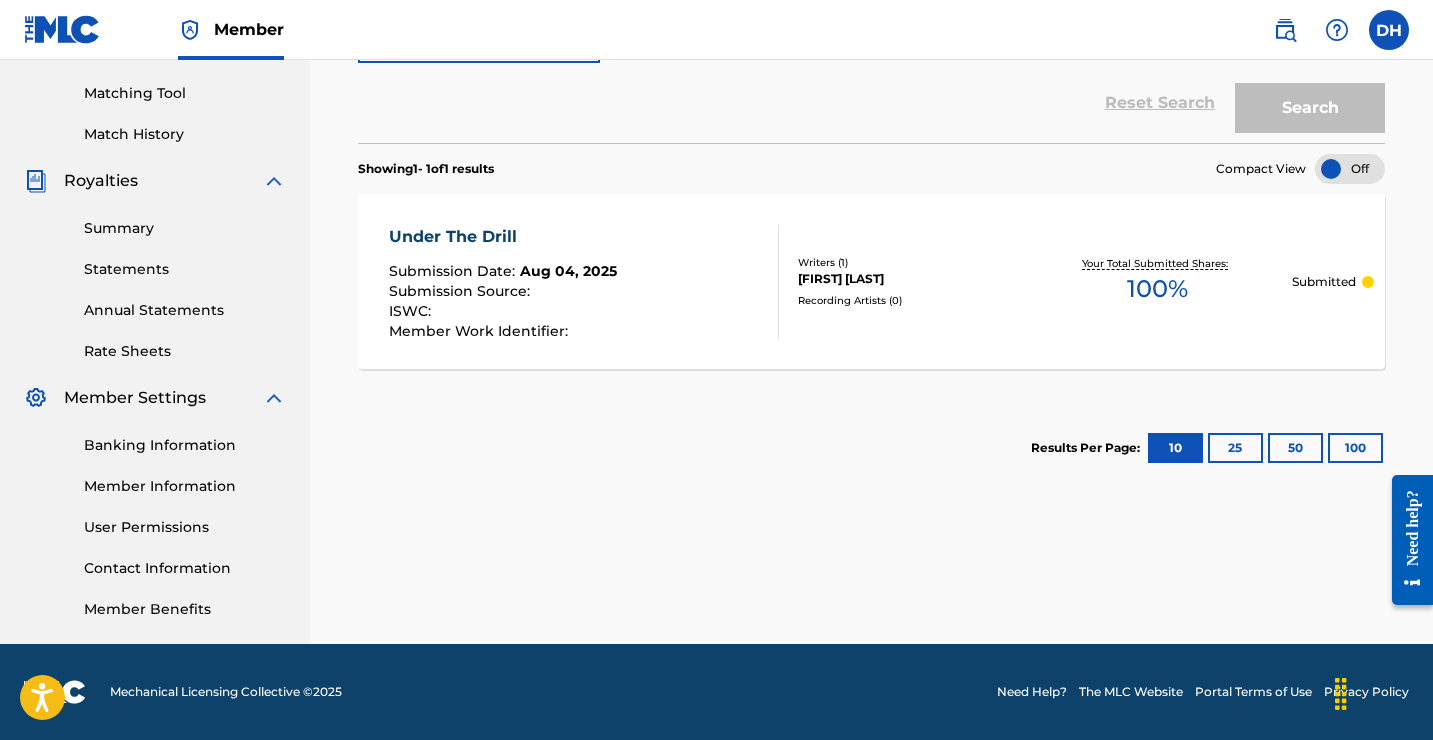 scroll, scrollTop: 500, scrollLeft: 0, axis: vertical 